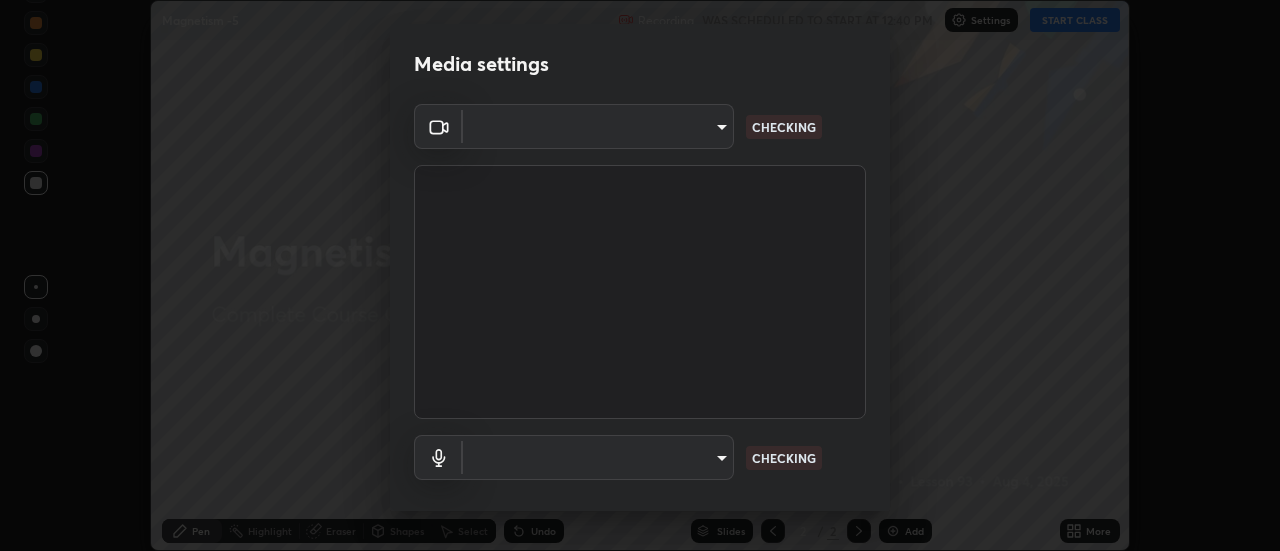 scroll, scrollTop: 0, scrollLeft: 0, axis: both 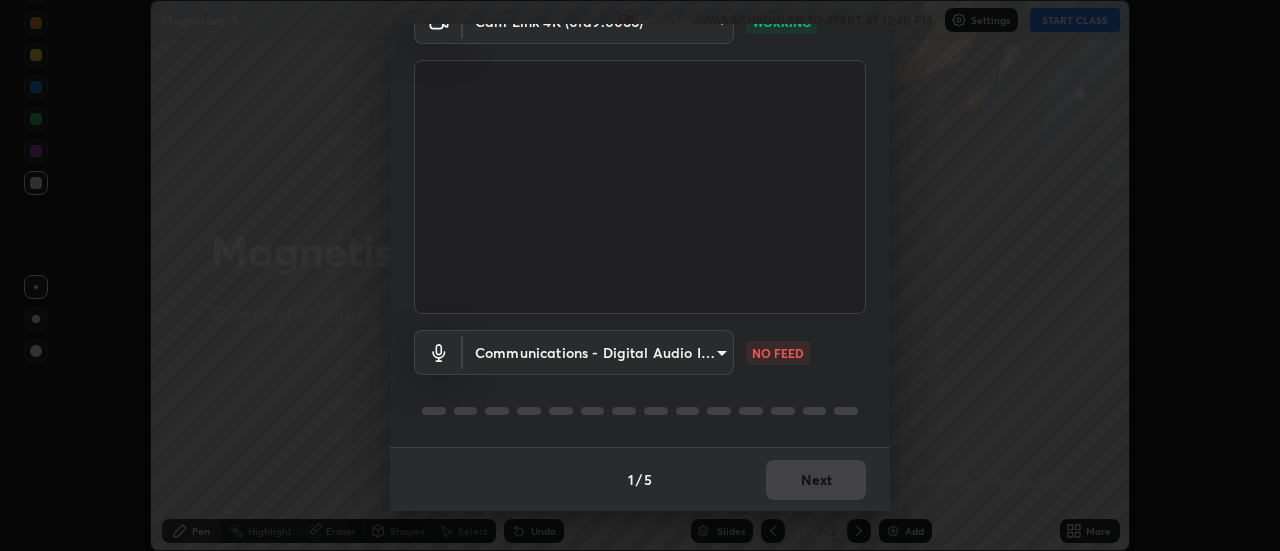 click on "Erase all Magnetism -5 Recording WAS SCHEDULED TO START AT  12:40 PM Settings START CLASS Setting up your live class Magnetism -5 • L93 of Complete Course On Physics for NEET Excel 3 2026 [PERSON] Pen Highlight Eraser Shapes Select Undo Slides 2 / 2 Add More No doubts shared Encourage your learners to ask a doubt for better clarity Report an issue Reason for reporting Buffering Chat not working Audio - Video sync issue Educator video quality low ​ Attach an image Report Media settings Cam Link 4K (0fd9:0066) cf8053163bb2f7d6ecf3d6bd7b4235d237b850a42bc303a0614f26eb784a67d0 WORKING Communications - Digital Audio Interface (3- Cam Link 4K) communications NO FEED 1 / 5 Next" at bounding box center [640, 275] 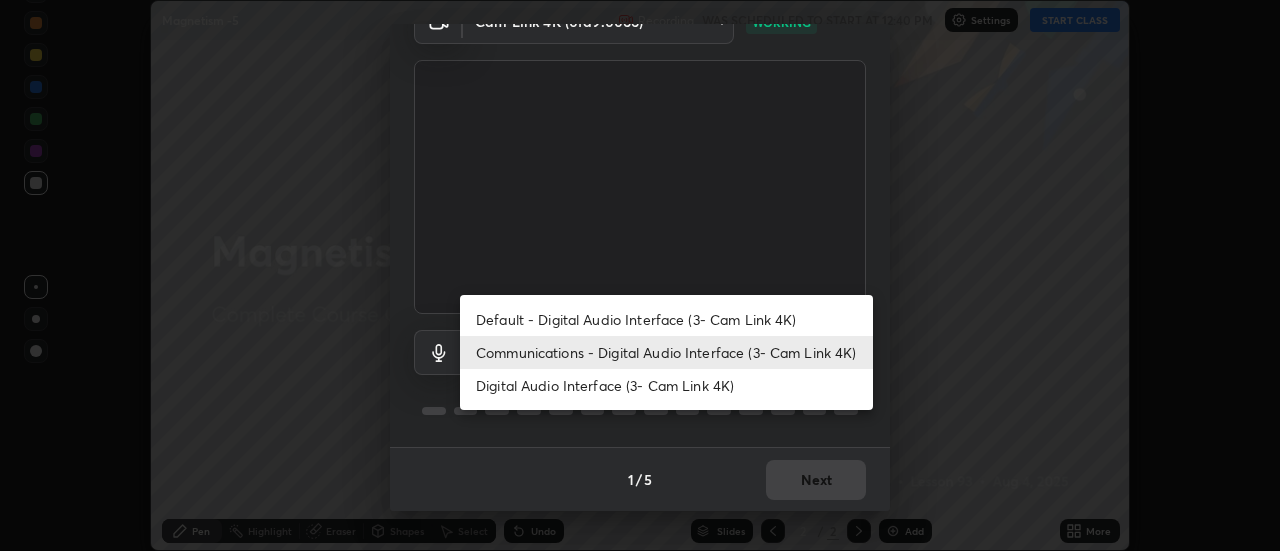click on "Default - Digital Audio Interface (3- Cam Link 4K)" at bounding box center [666, 319] 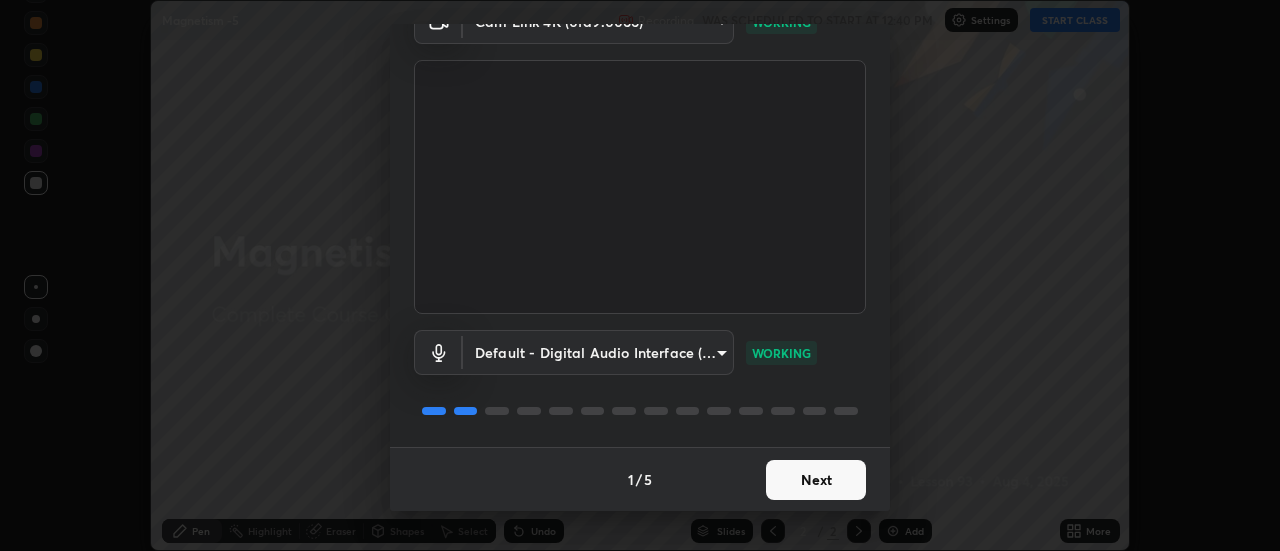 click on "Next" at bounding box center (816, 480) 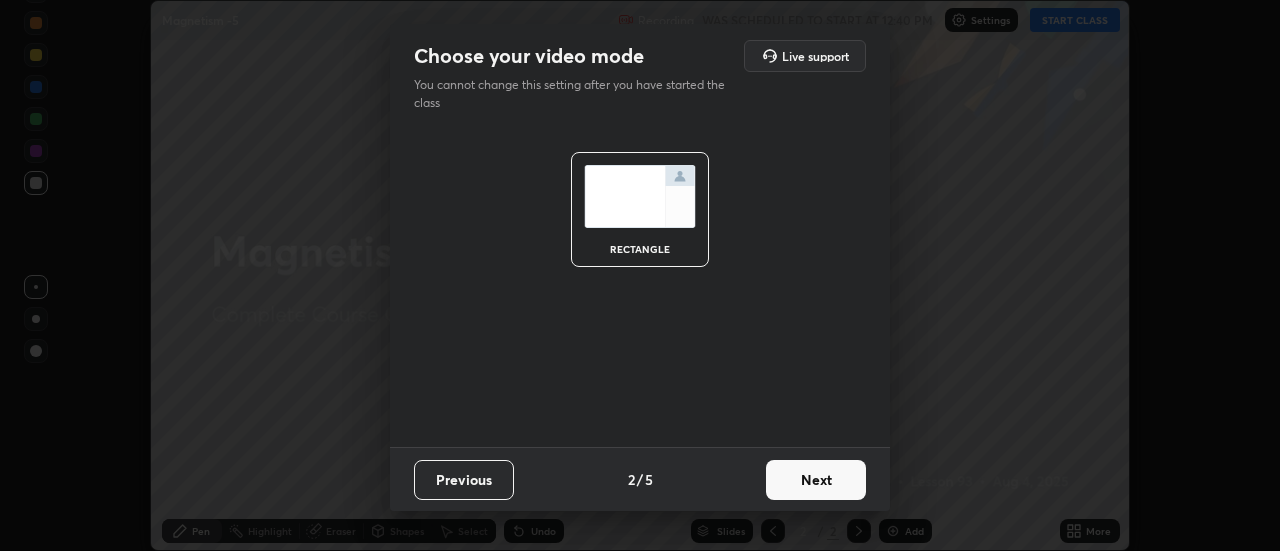 scroll, scrollTop: 0, scrollLeft: 0, axis: both 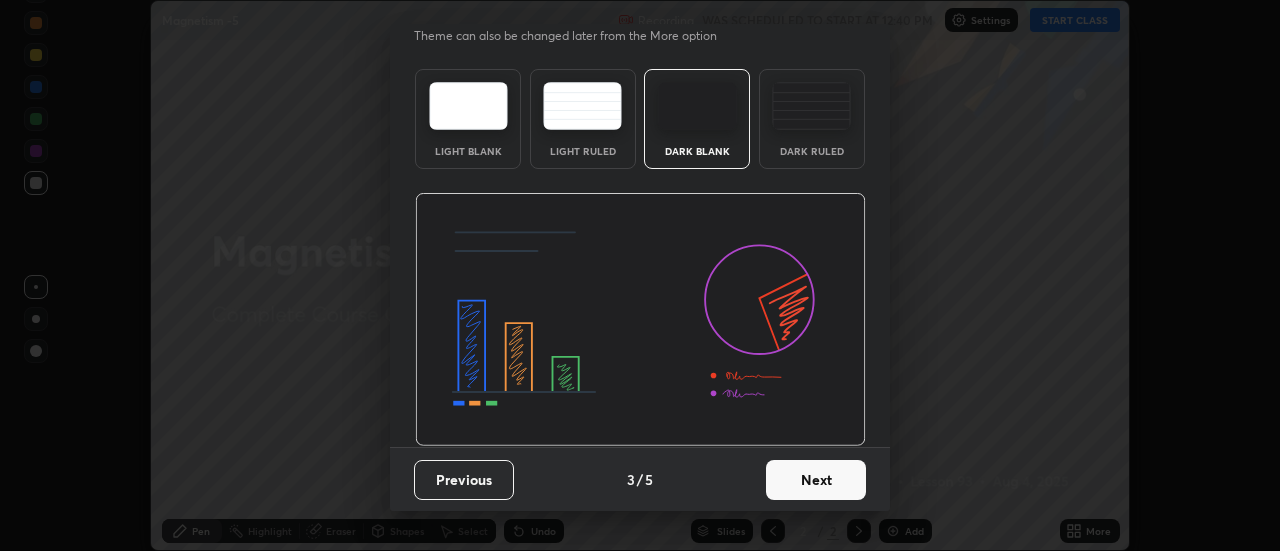 click on "Next" at bounding box center [816, 480] 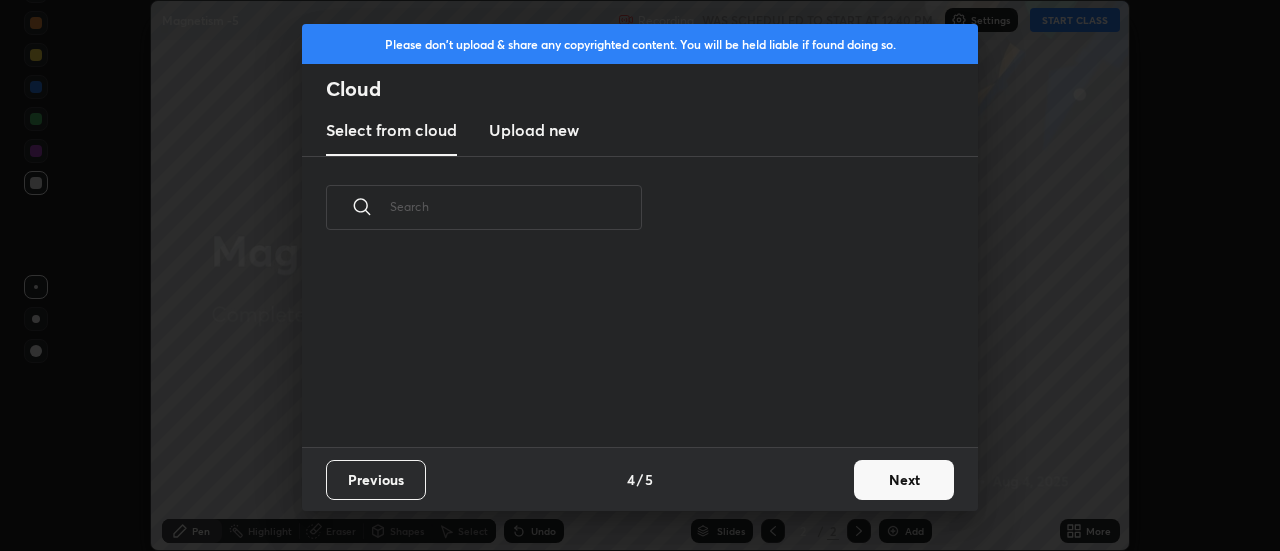 click on "Next" at bounding box center [904, 480] 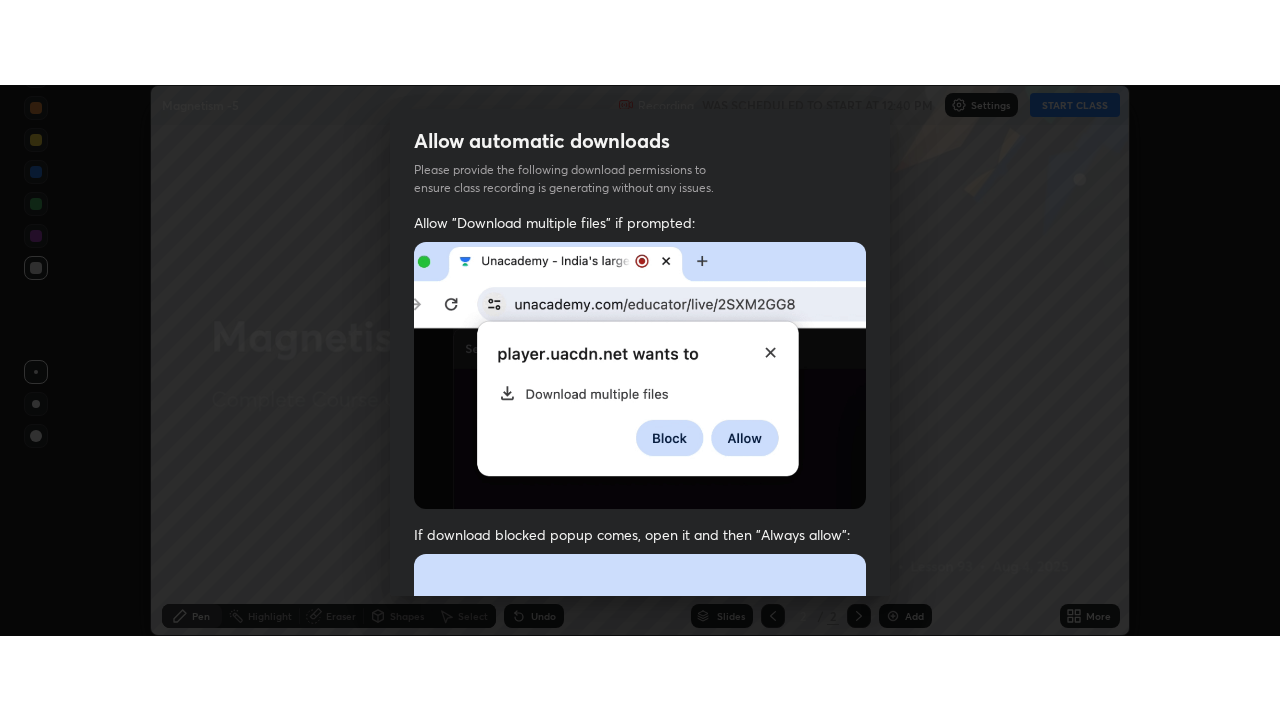 scroll, scrollTop: 513, scrollLeft: 0, axis: vertical 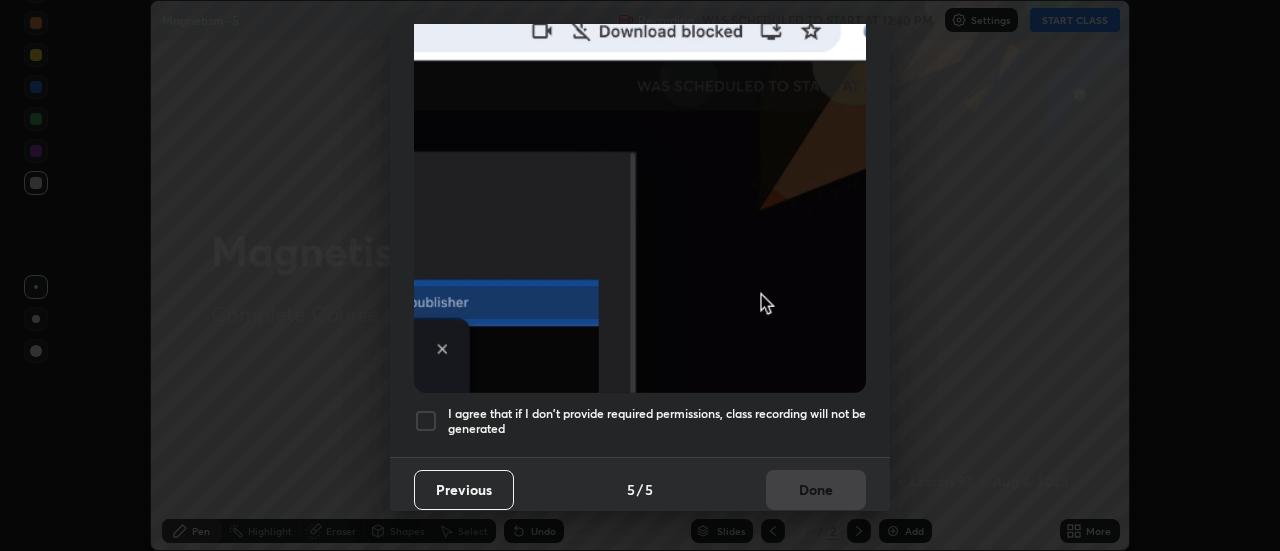 click at bounding box center (426, 421) 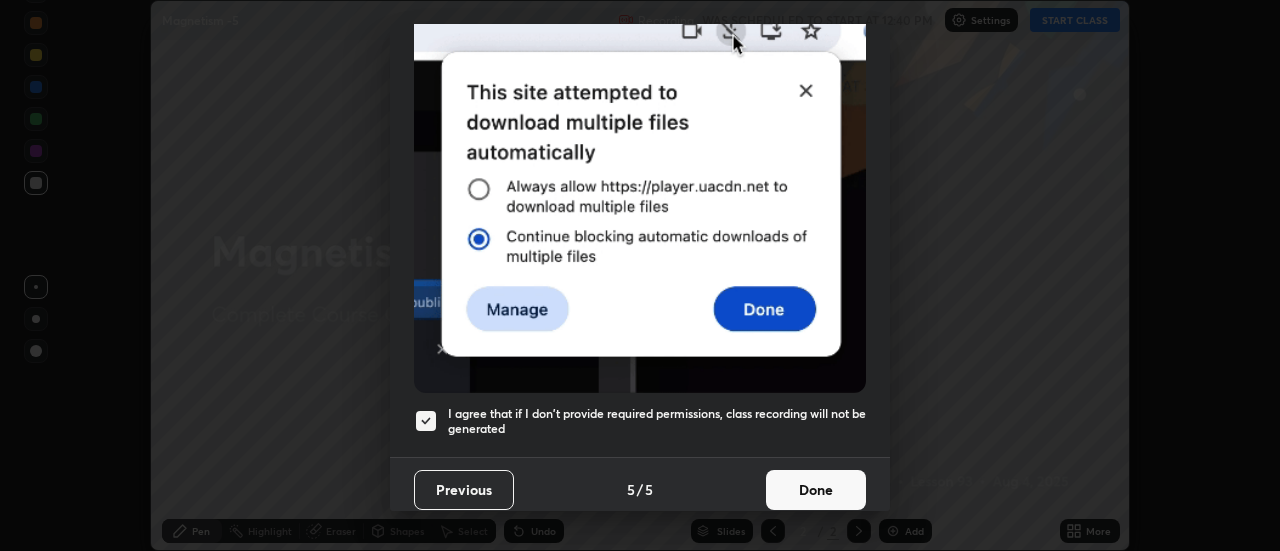 click on "Done" at bounding box center (816, 490) 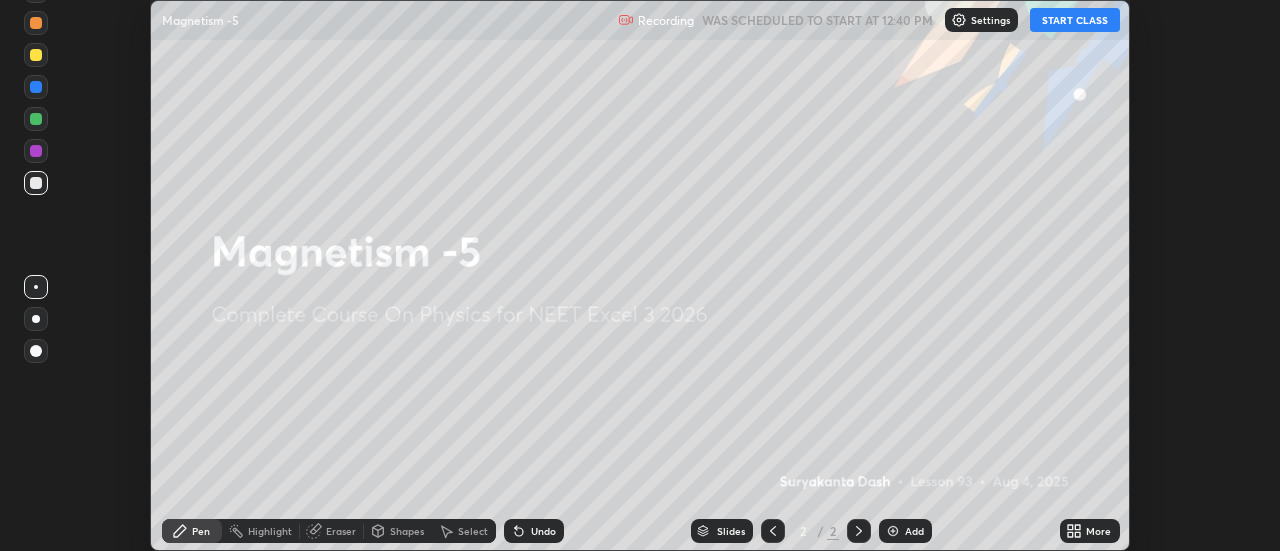 click on "Add" at bounding box center (914, 531) 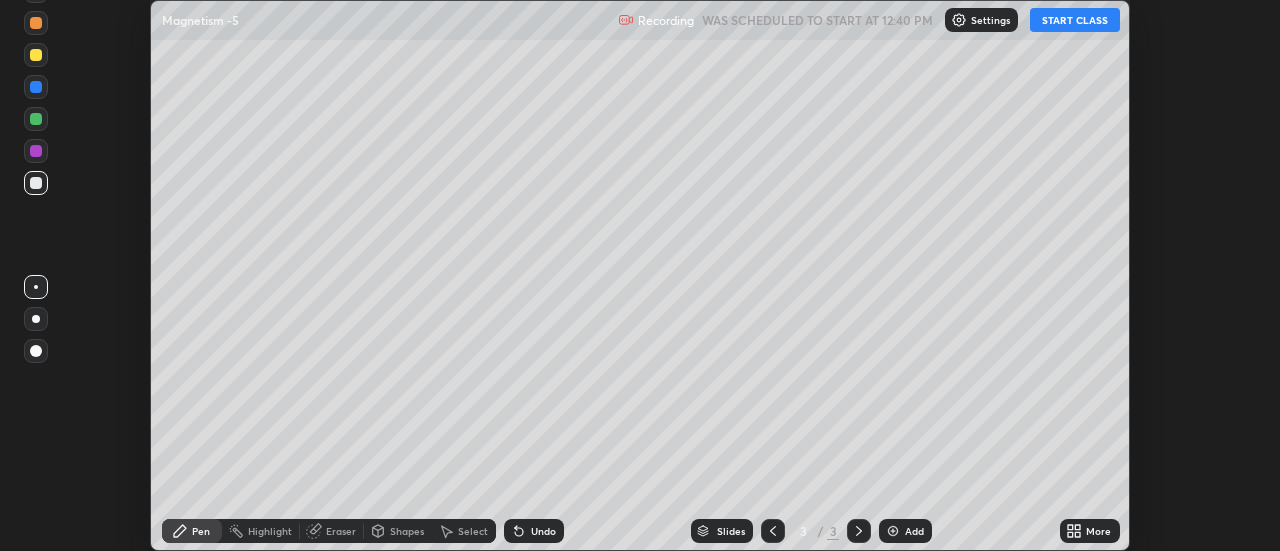 click on "More" at bounding box center (1090, 531) 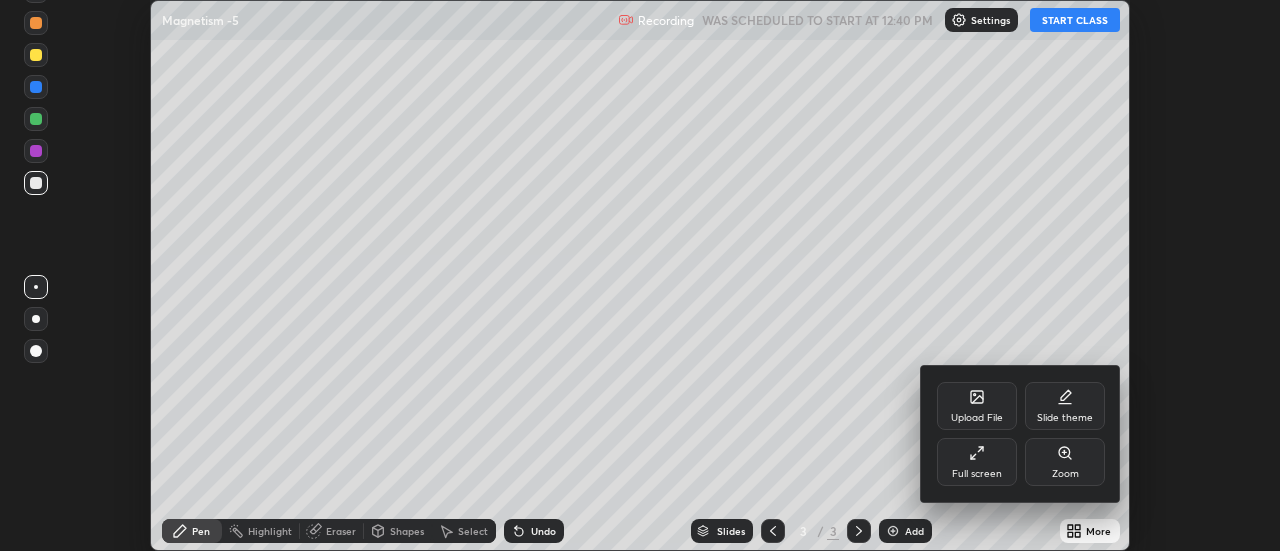 click on "Full screen" at bounding box center (977, 462) 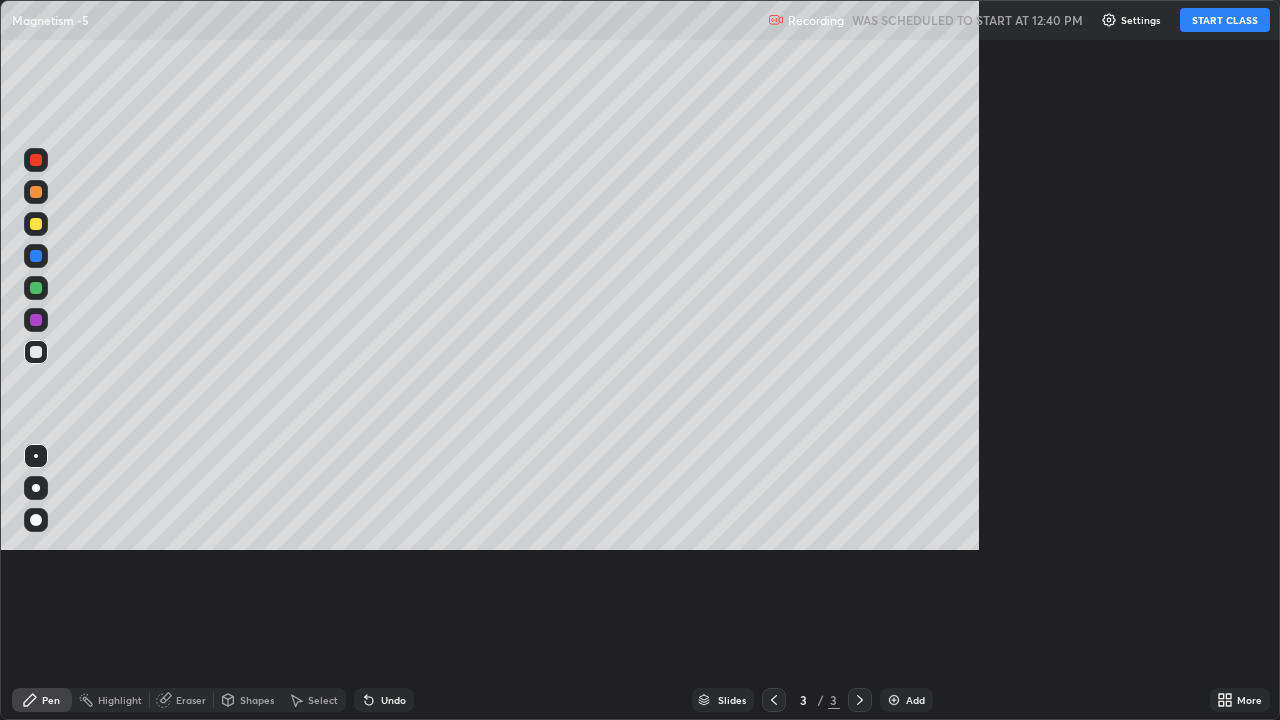 scroll, scrollTop: 99280, scrollLeft: 98720, axis: both 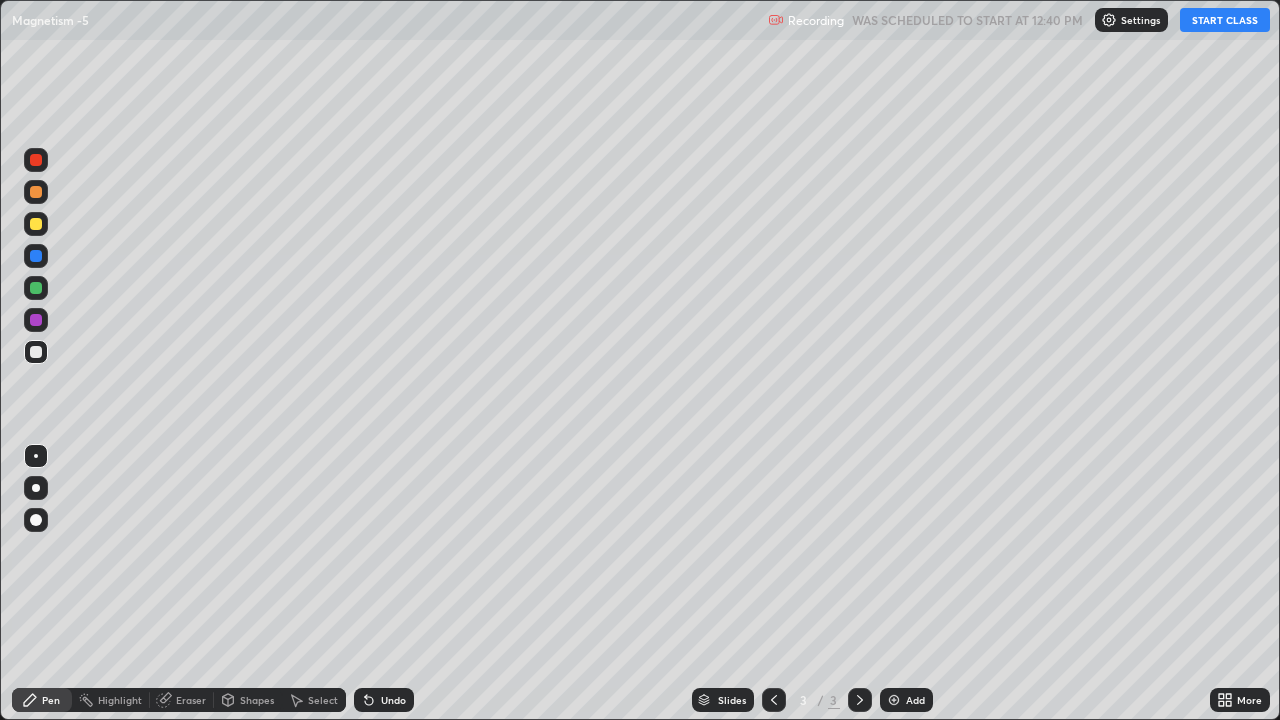 click on "START CLASS" at bounding box center (1225, 20) 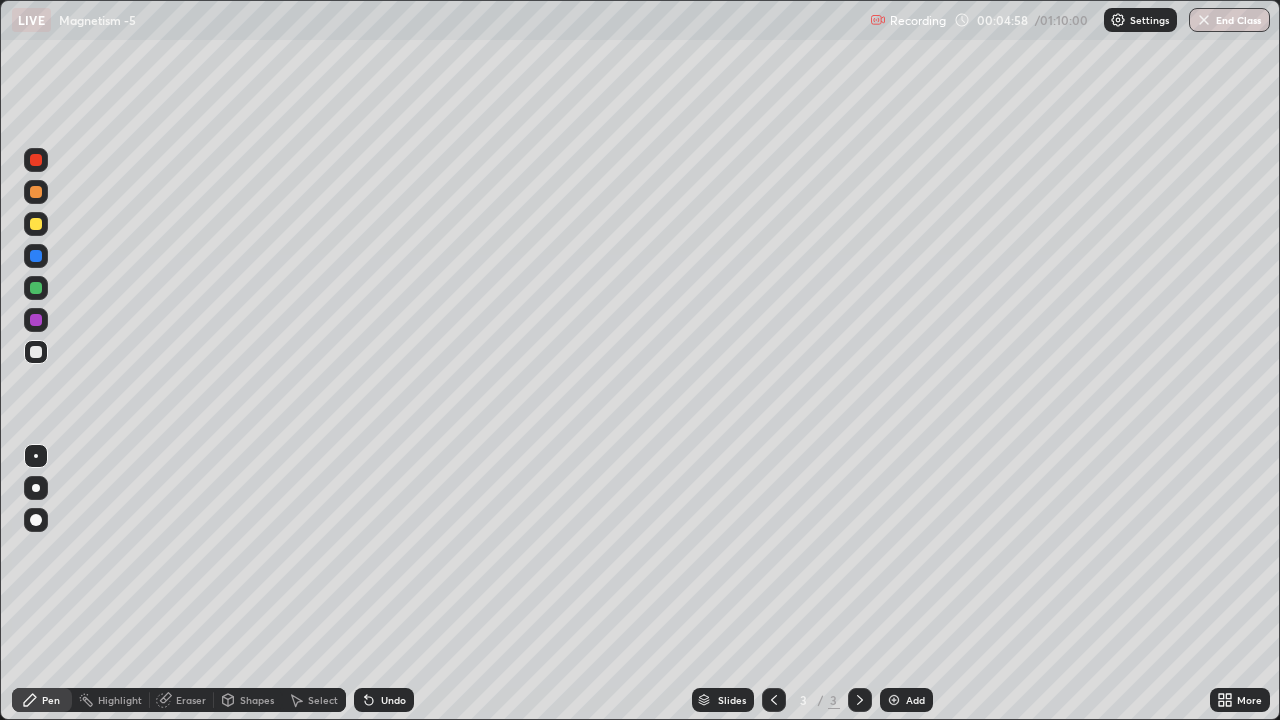 click on "Undo" at bounding box center [393, 700] 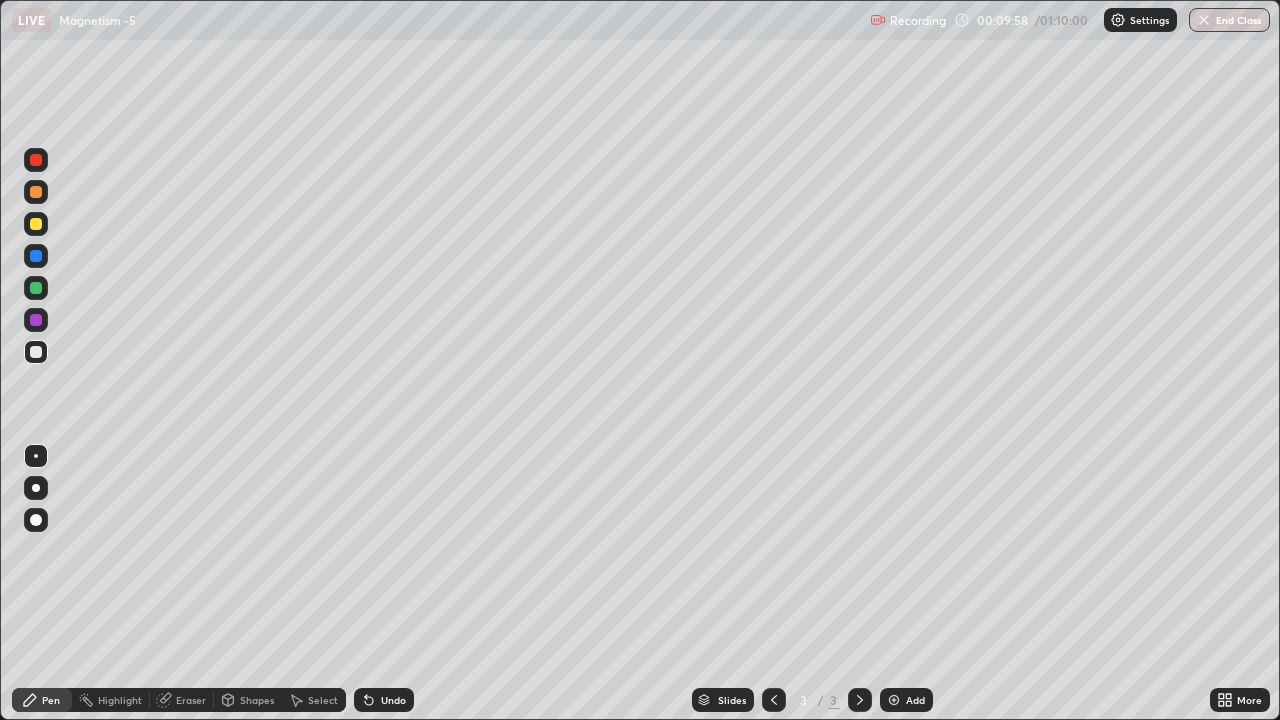 click on "Add" at bounding box center (906, 700) 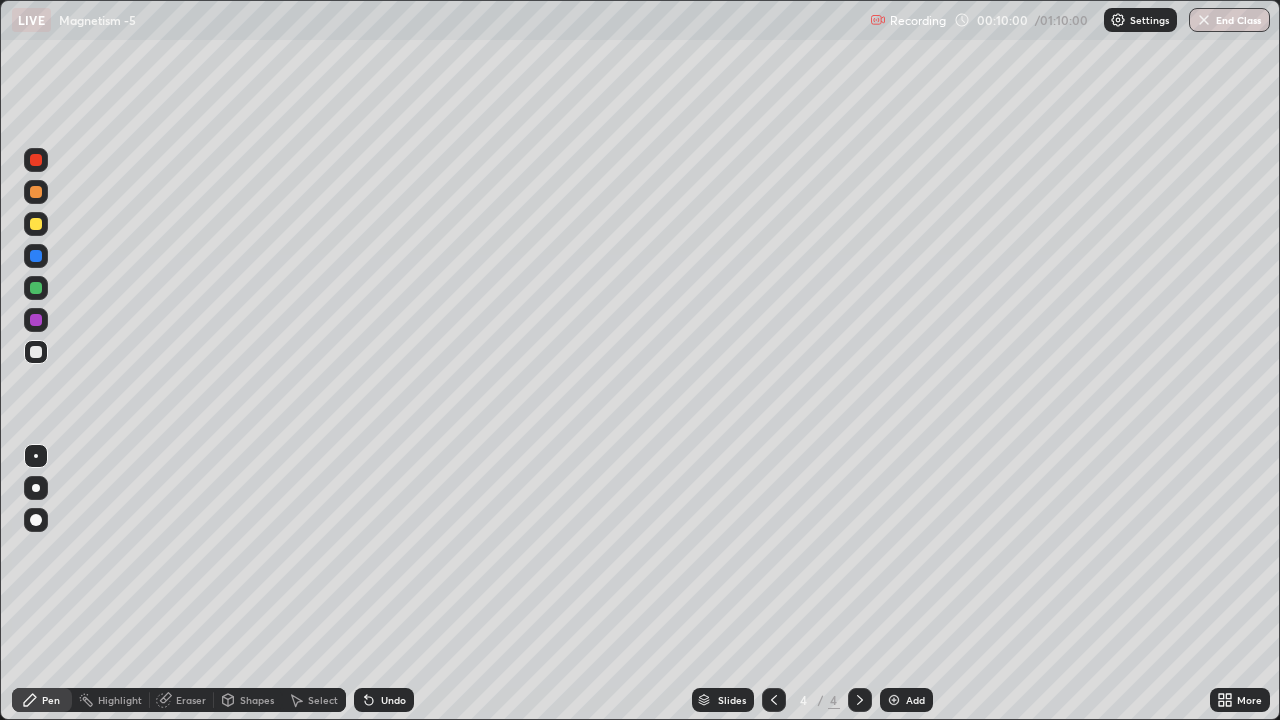 click at bounding box center (36, 288) 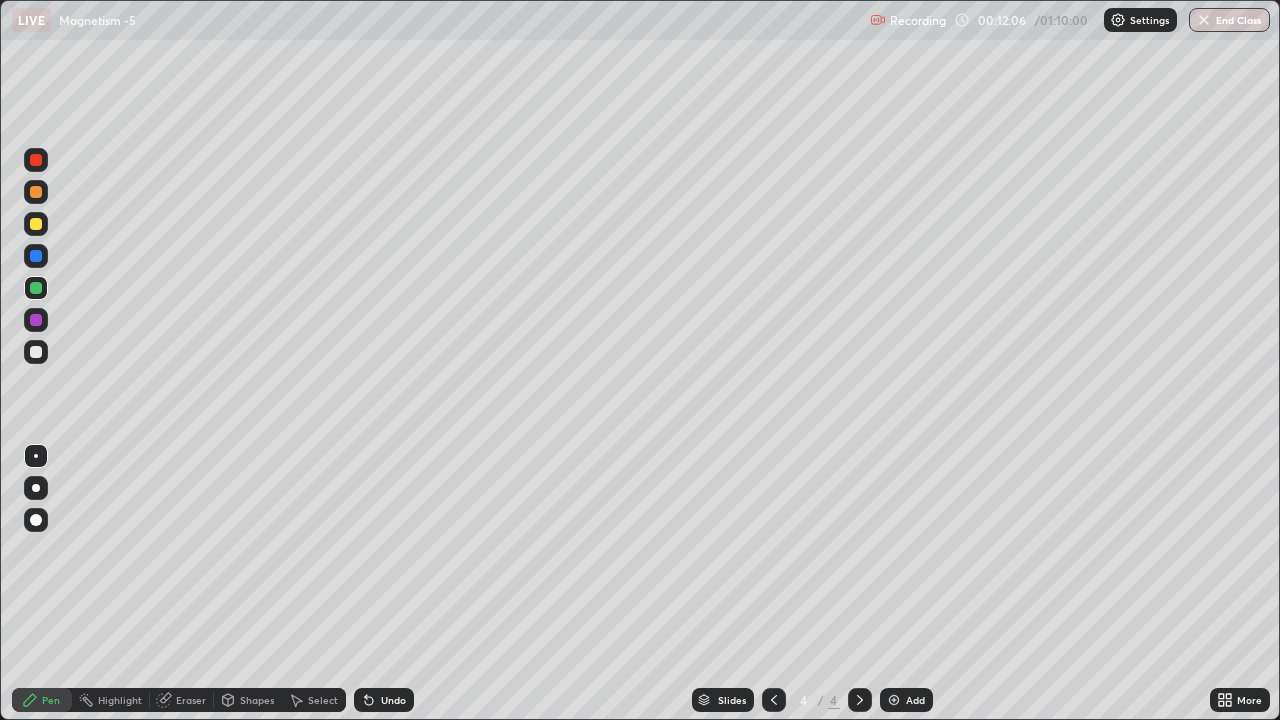 click at bounding box center [36, 320] 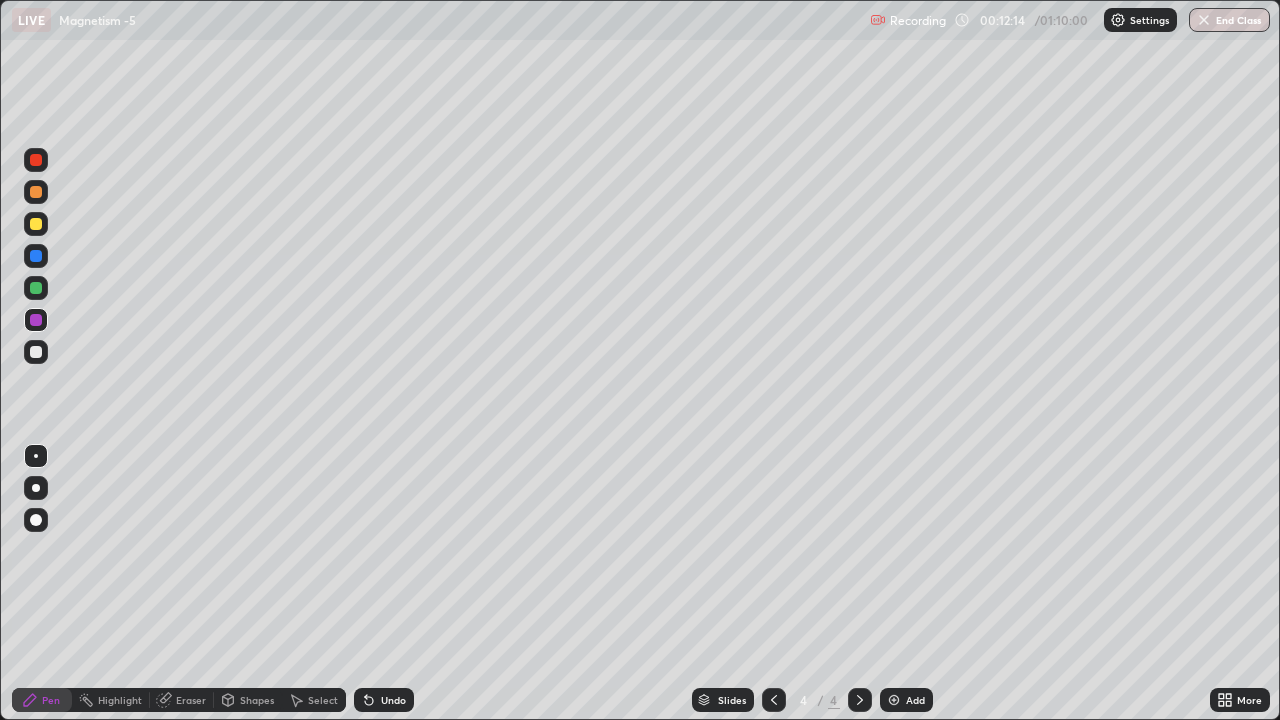 click on "Undo" at bounding box center (393, 700) 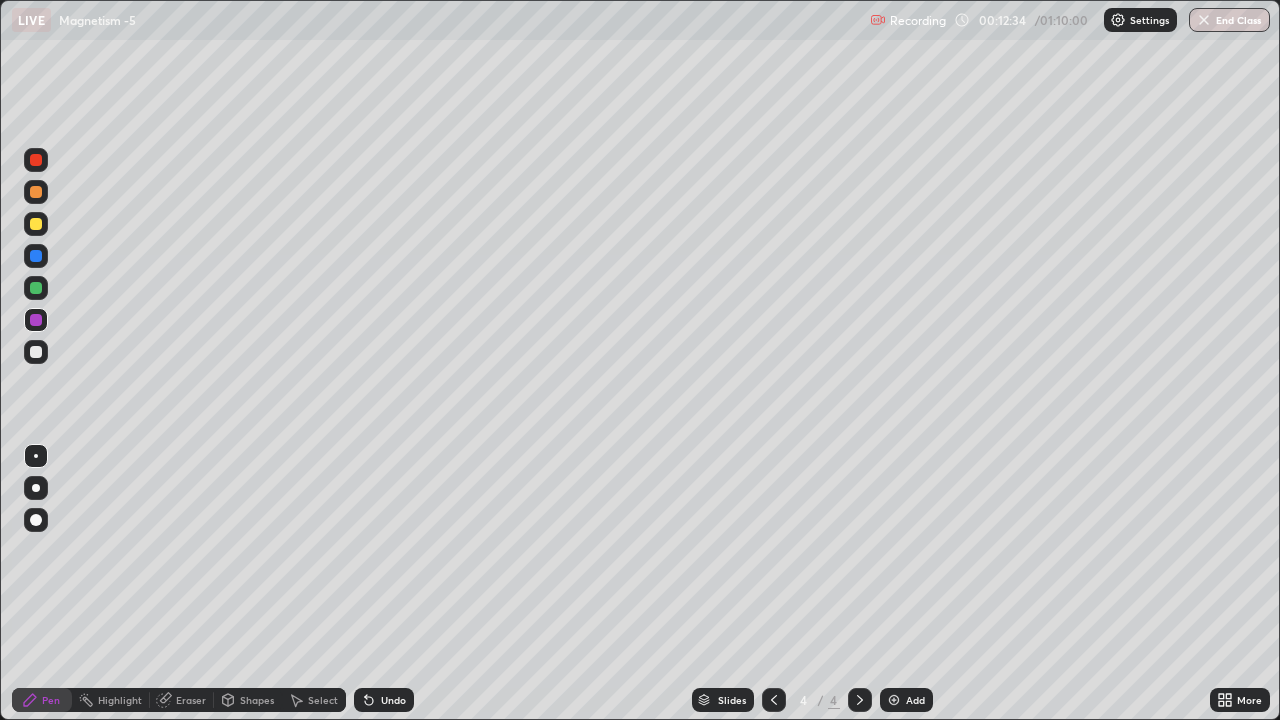 click on "Undo" at bounding box center (393, 700) 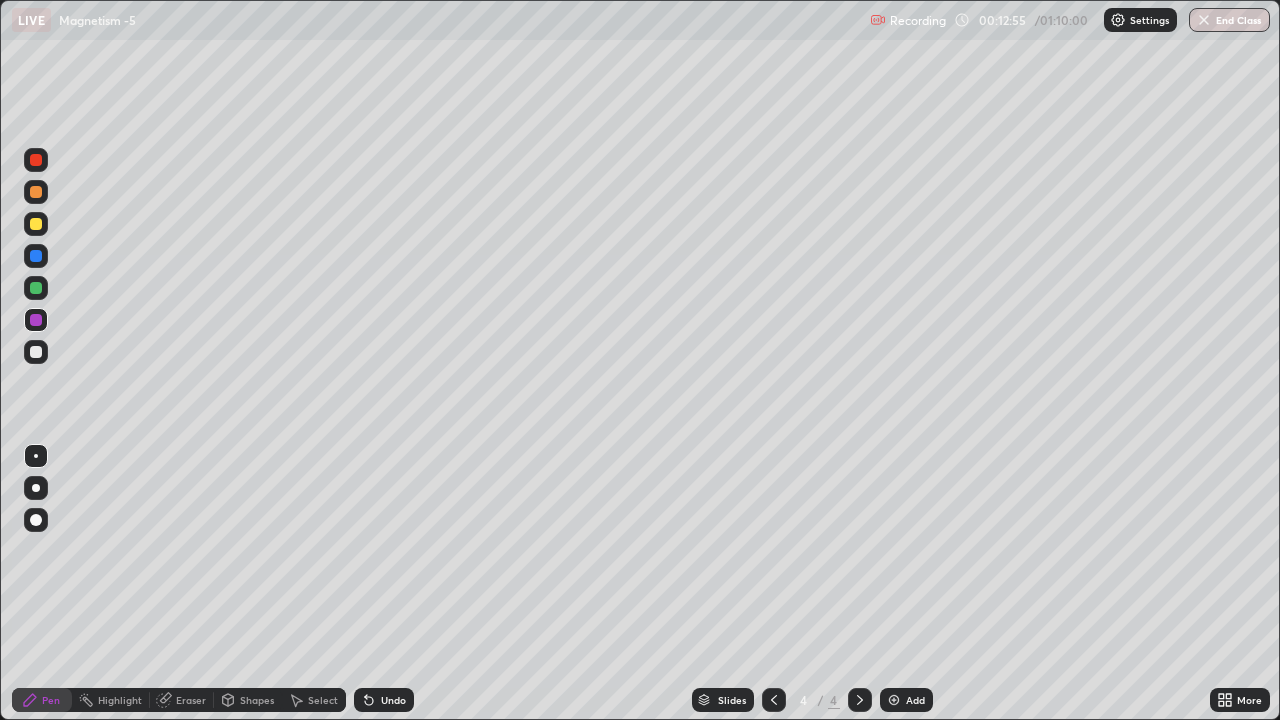 click at bounding box center [36, 288] 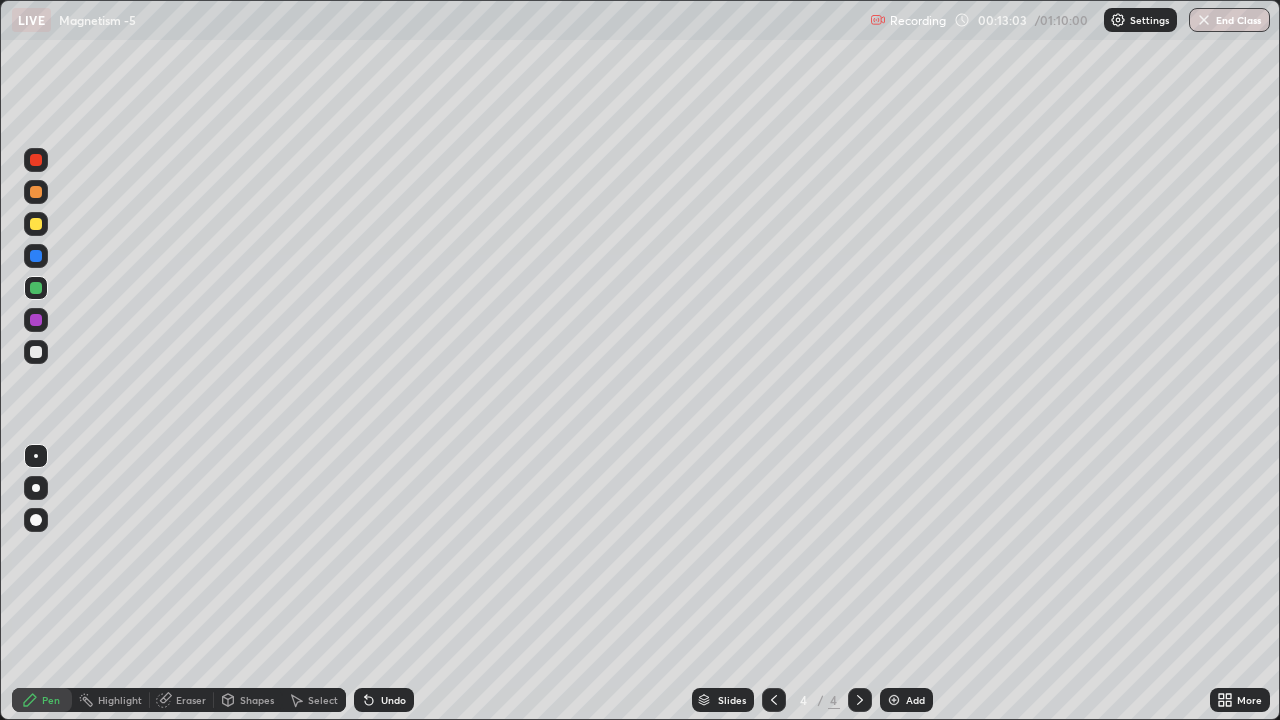click on "Undo" at bounding box center (393, 700) 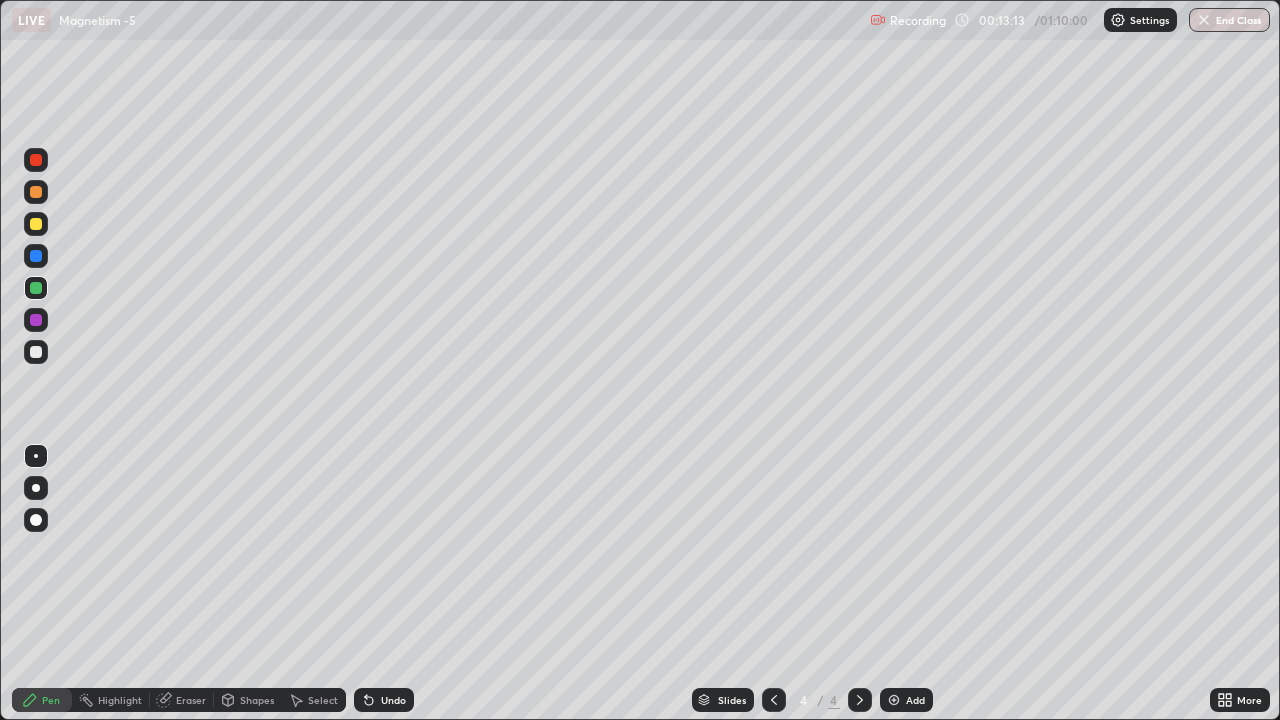 click on "Undo" at bounding box center [393, 700] 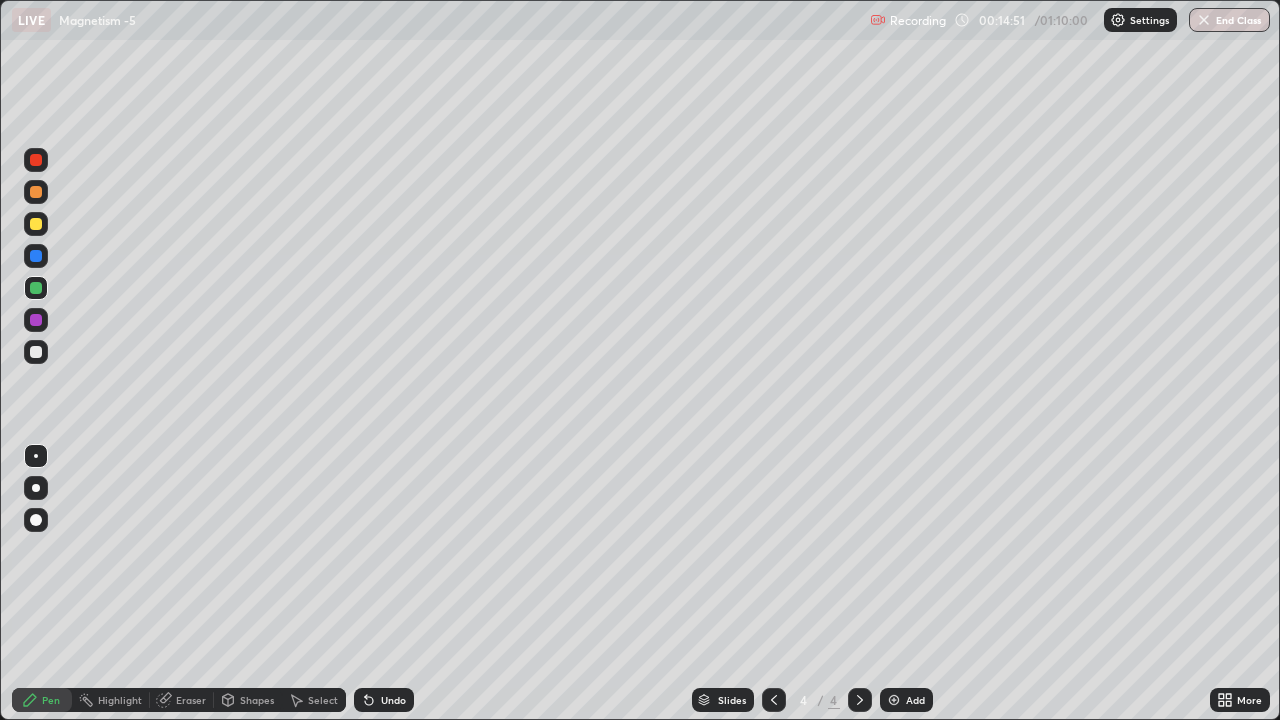 click at bounding box center (36, 320) 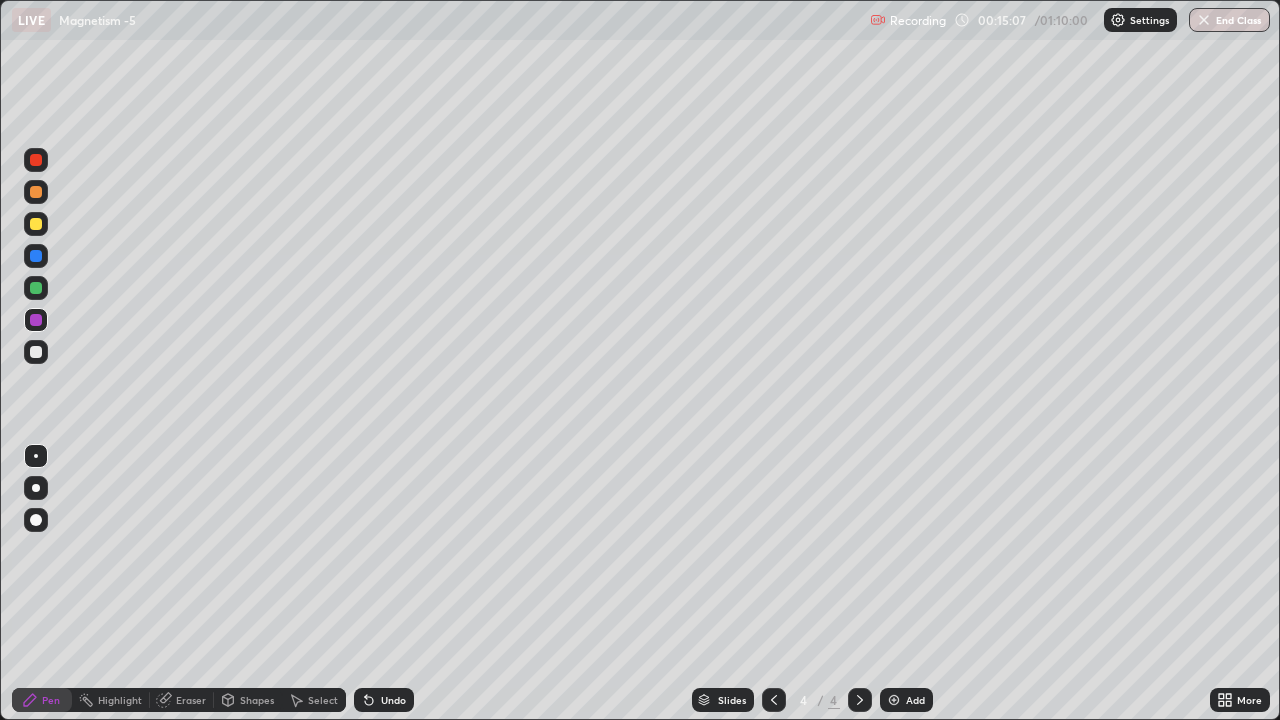 click at bounding box center [36, 288] 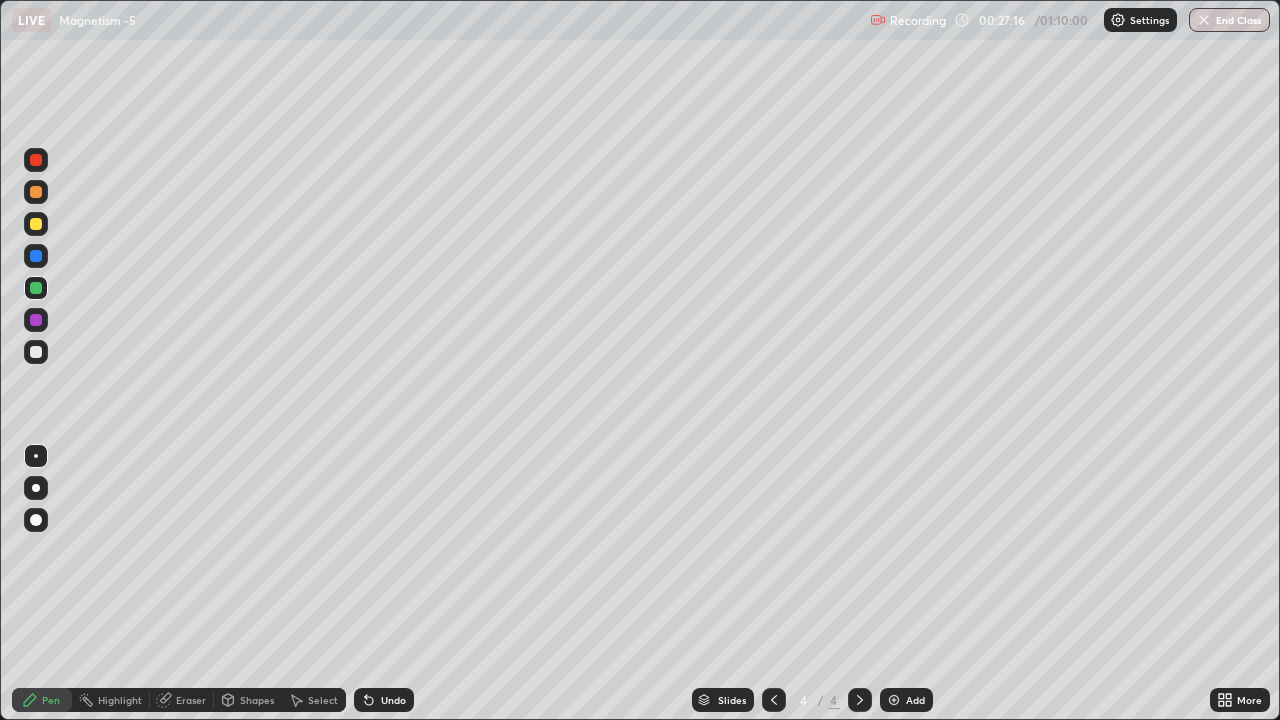 click on "Add" at bounding box center [915, 700] 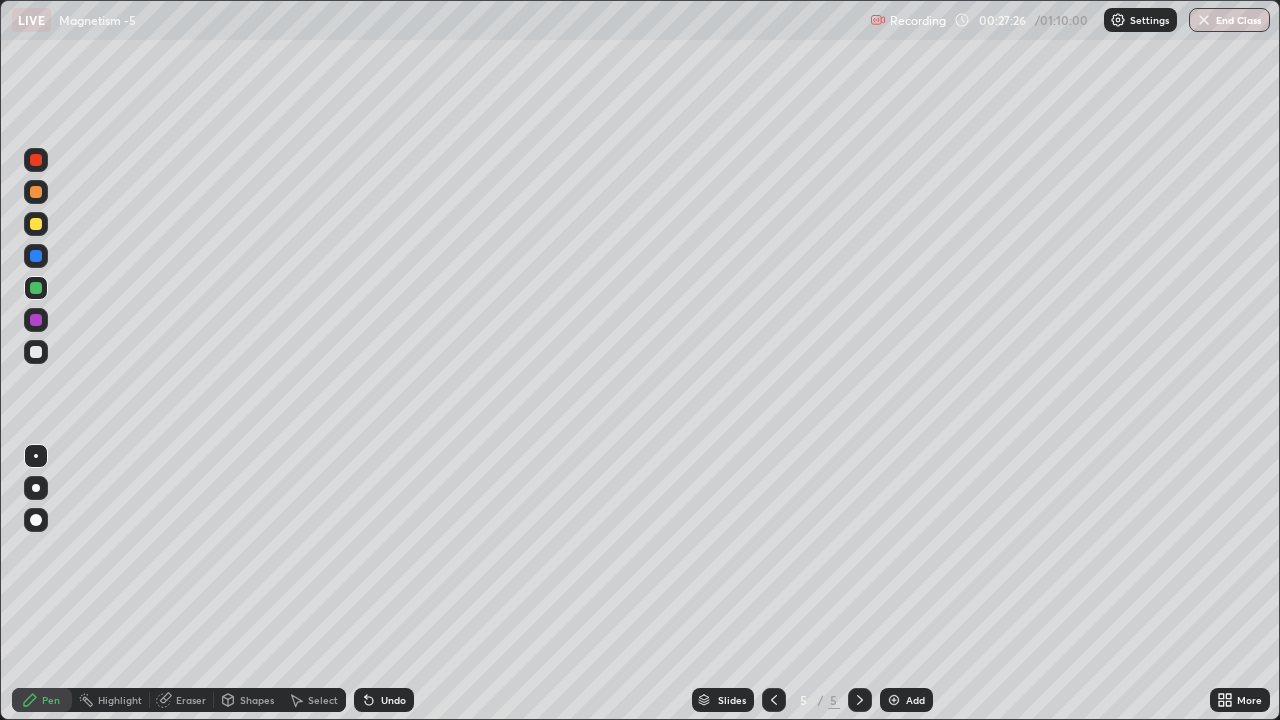 click on "Undo" at bounding box center [384, 700] 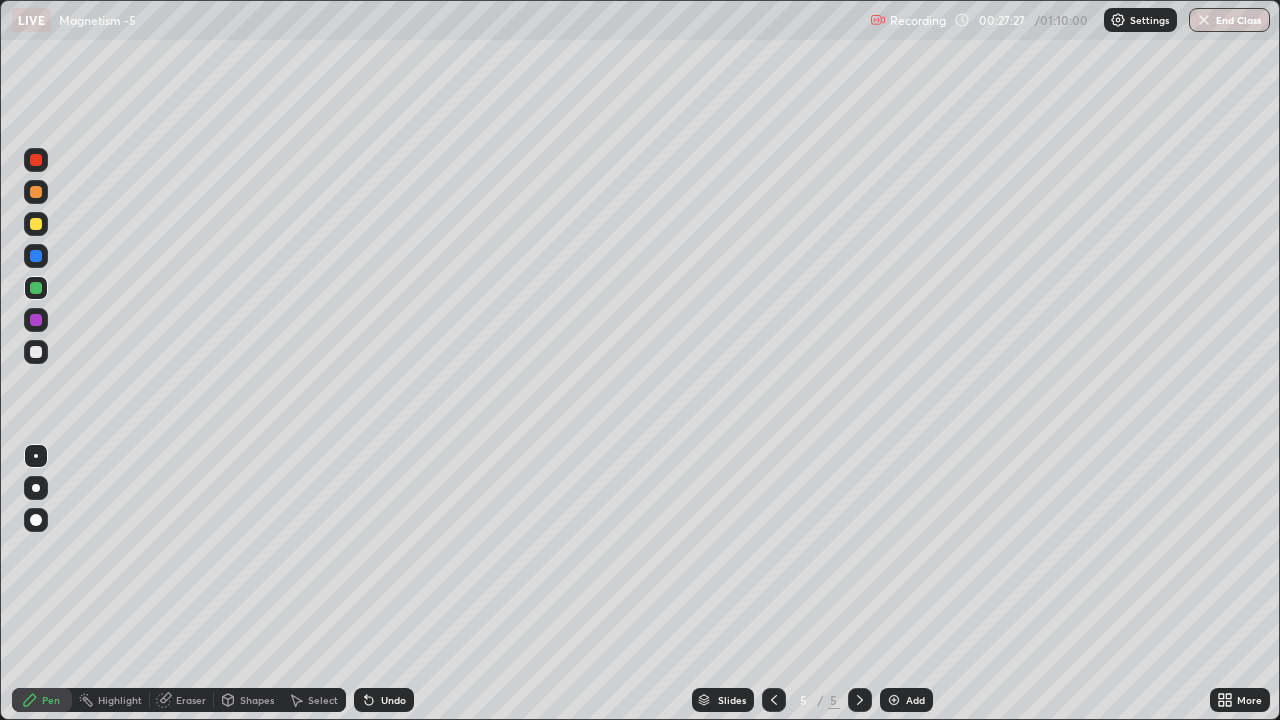 click on "Undo" at bounding box center (393, 700) 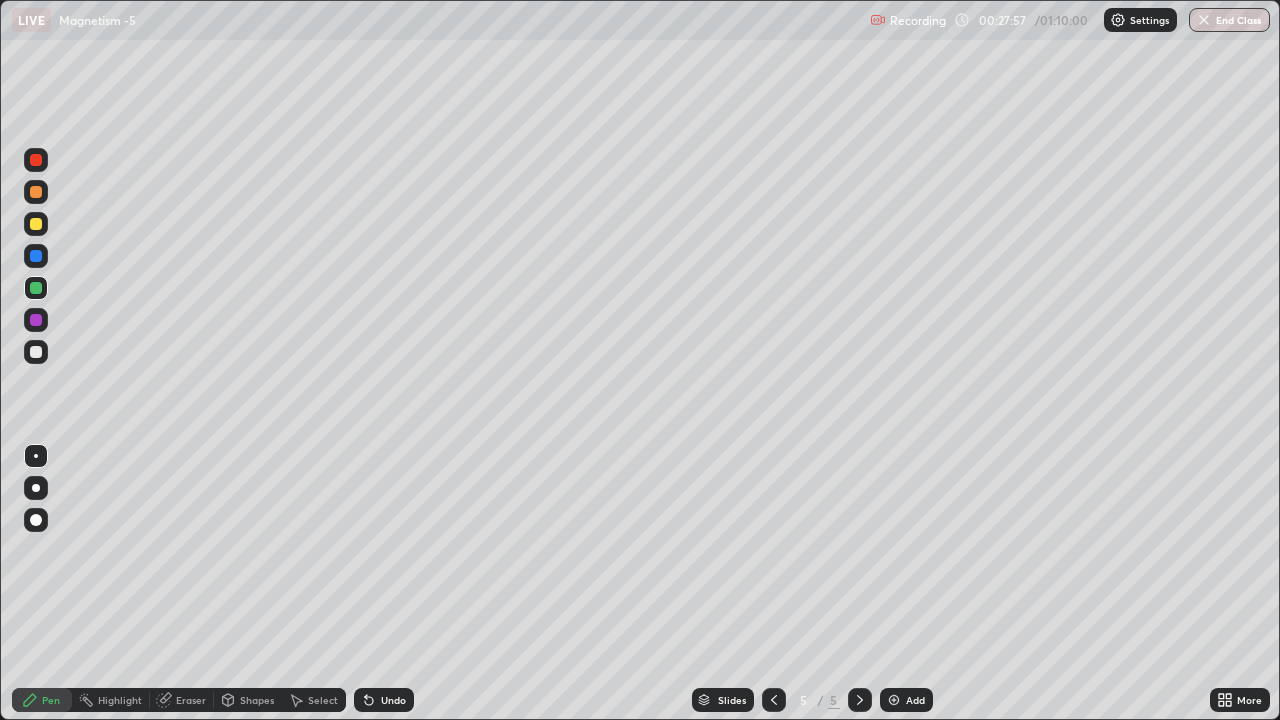 click at bounding box center [774, 700] 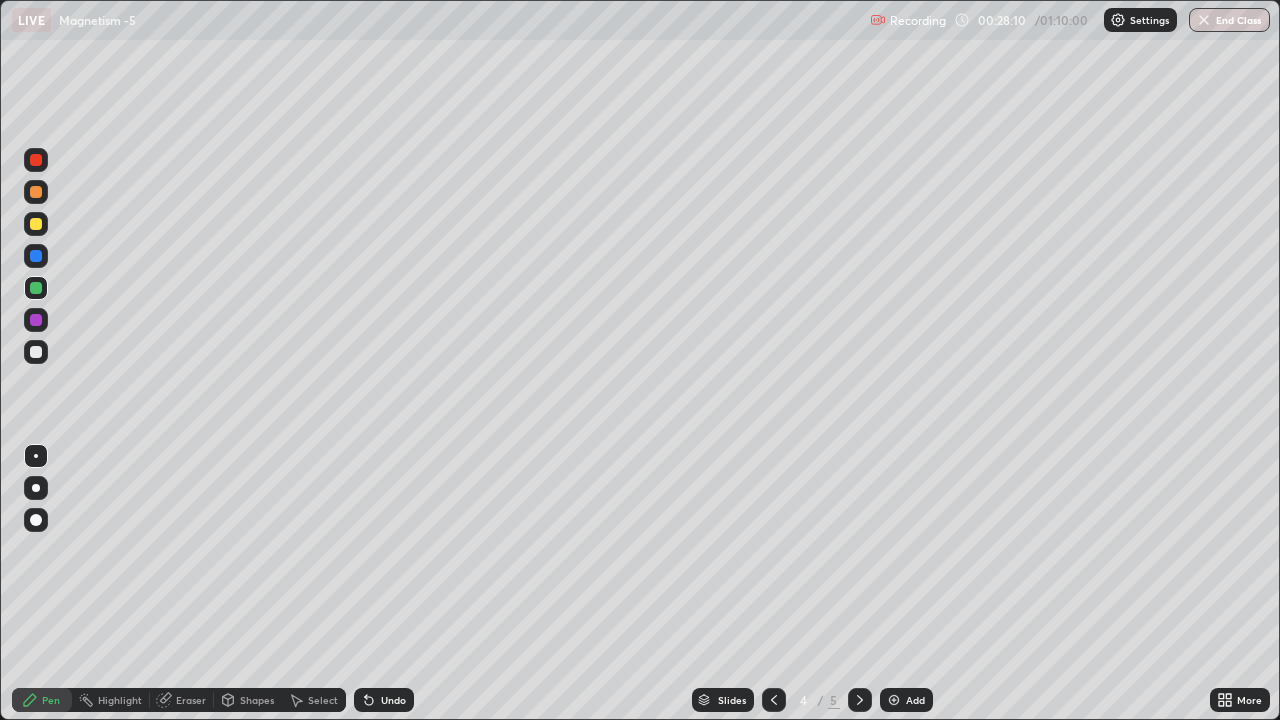 click at bounding box center (860, 700) 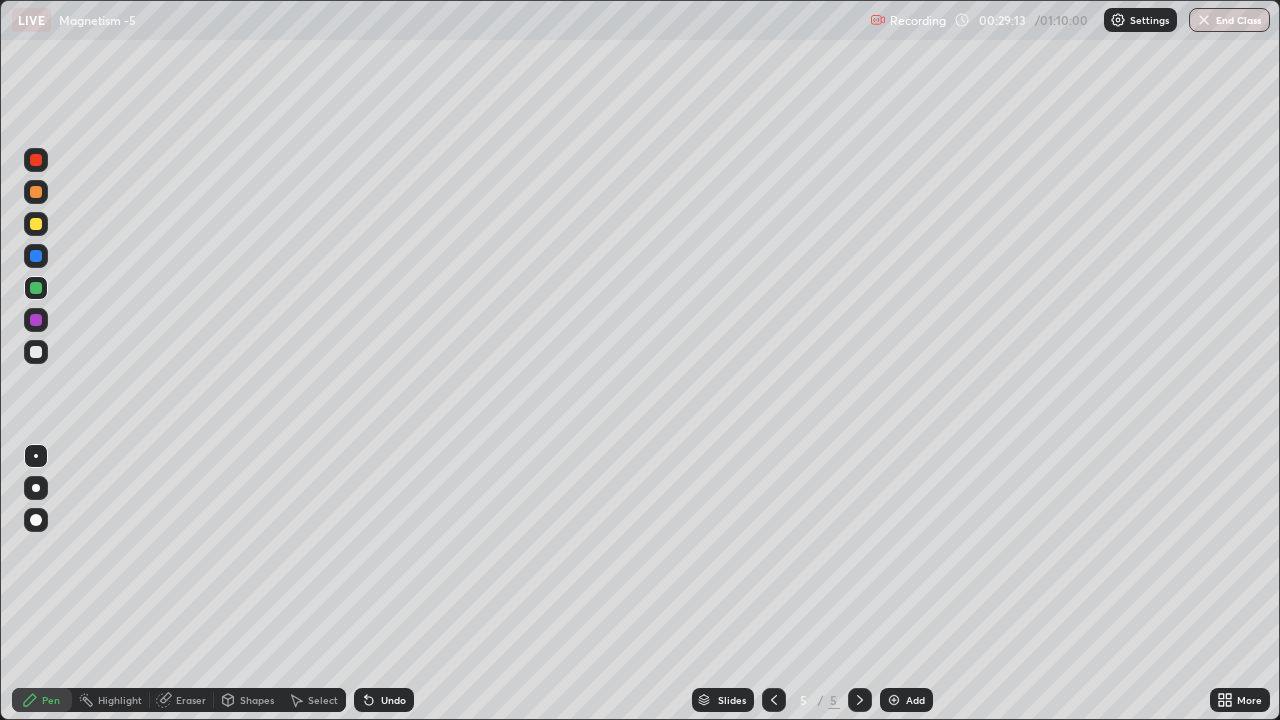 click at bounding box center (36, 320) 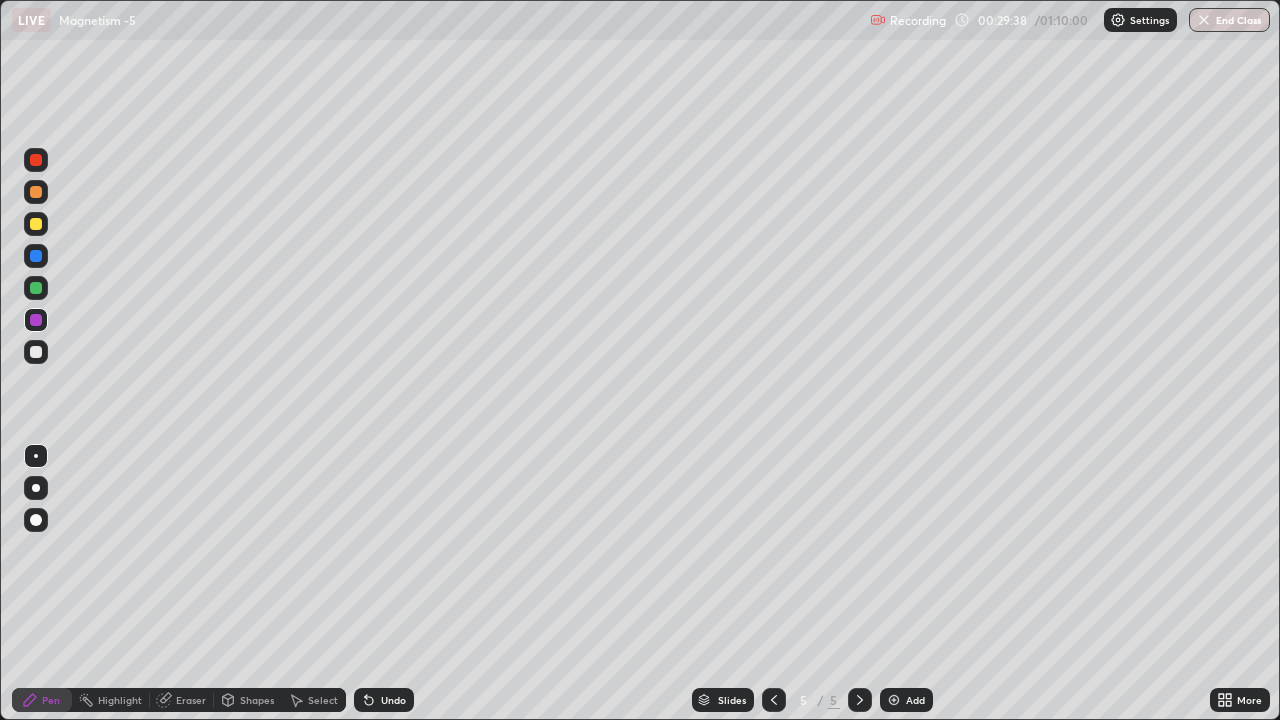 click on "Add" at bounding box center (906, 700) 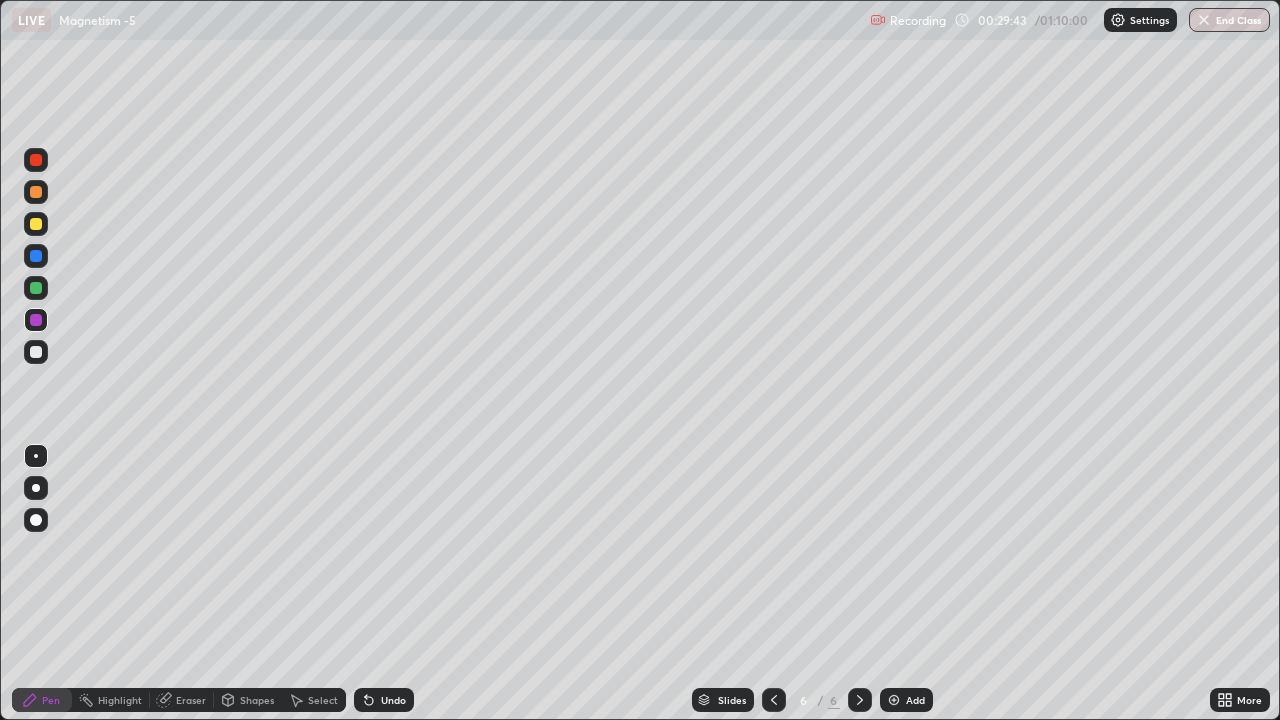 click on "Undo" at bounding box center [384, 700] 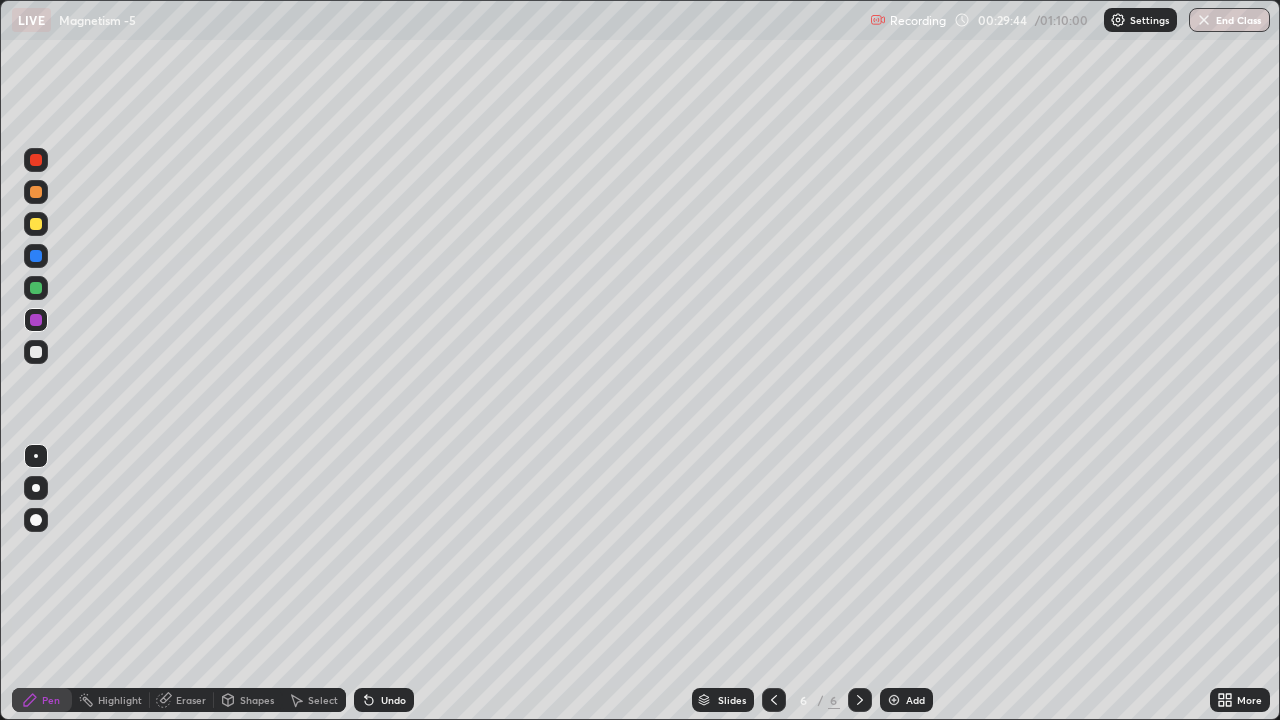 click at bounding box center [36, 288] 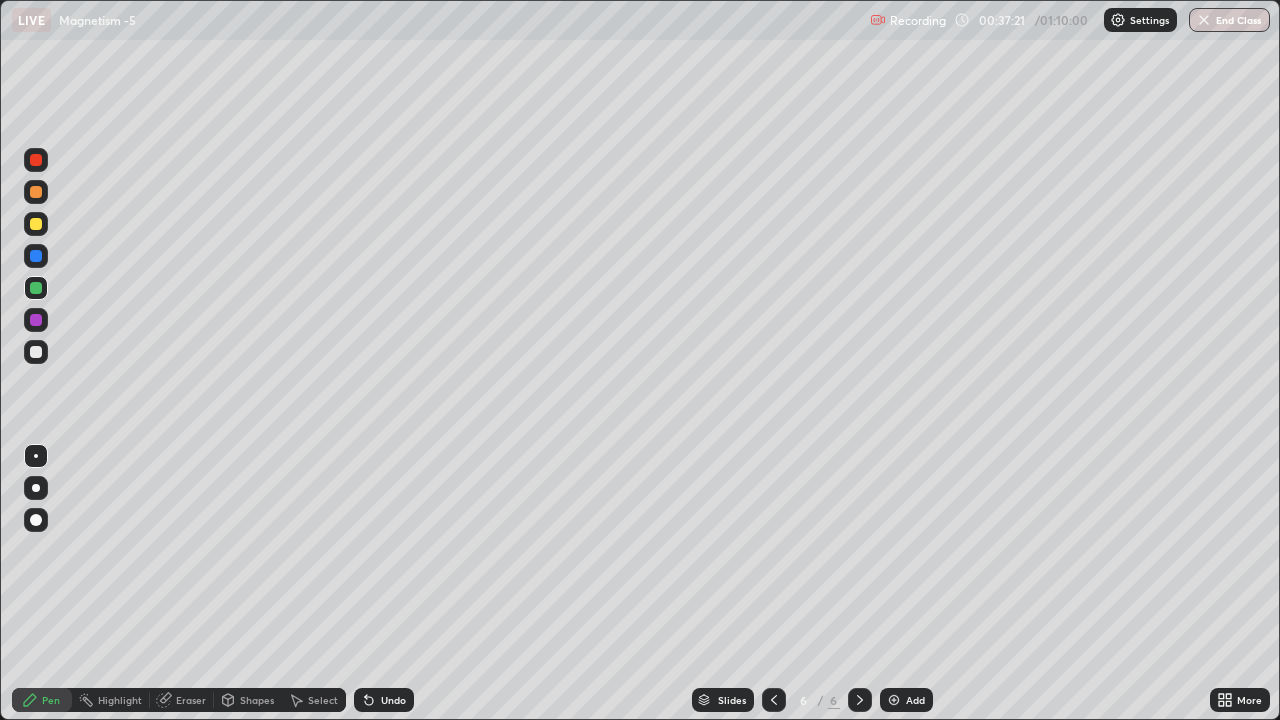 click on "Undo" at bounding box center (384, 700) 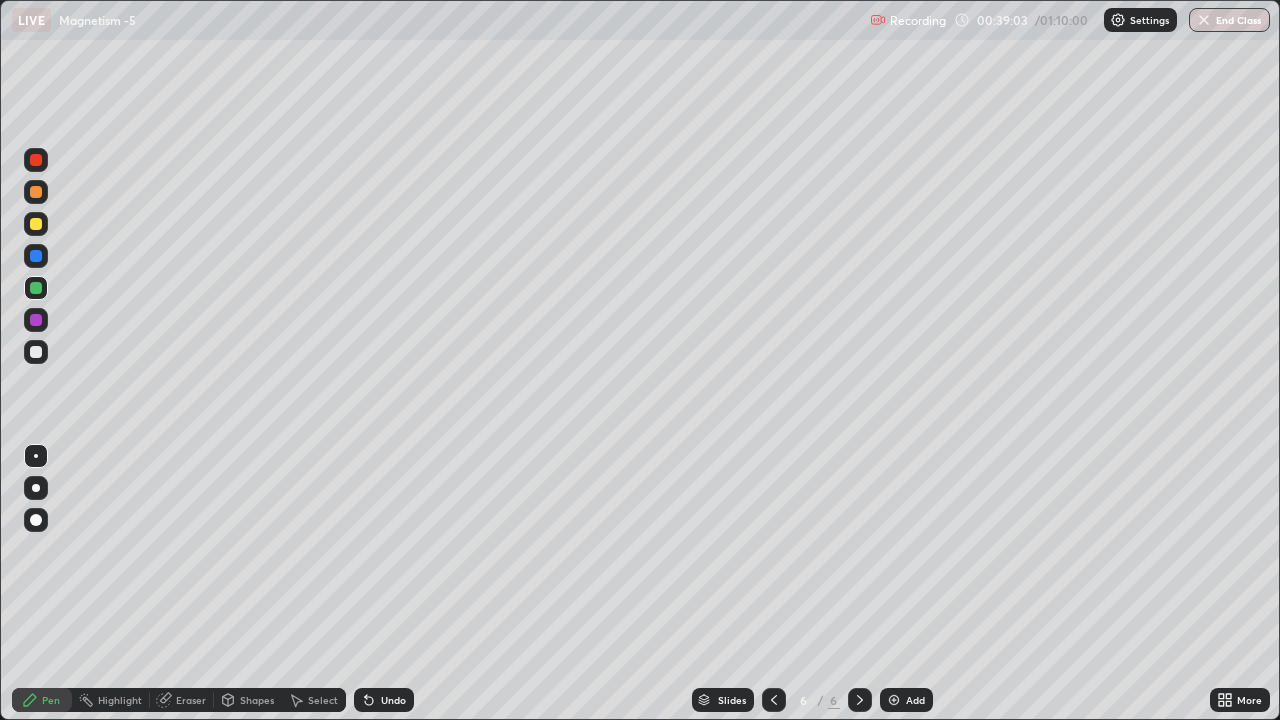 click on "Undo" at bounding box center [393, 700] 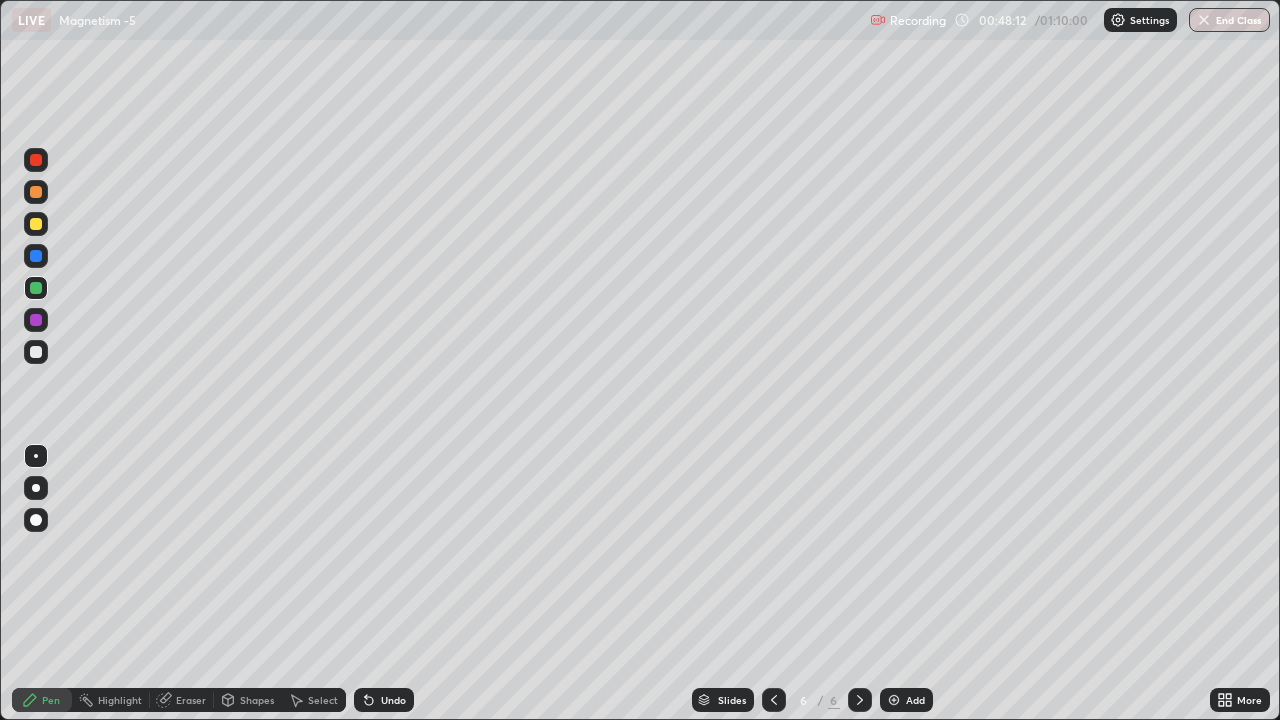 click at bounding box center (894, 700) 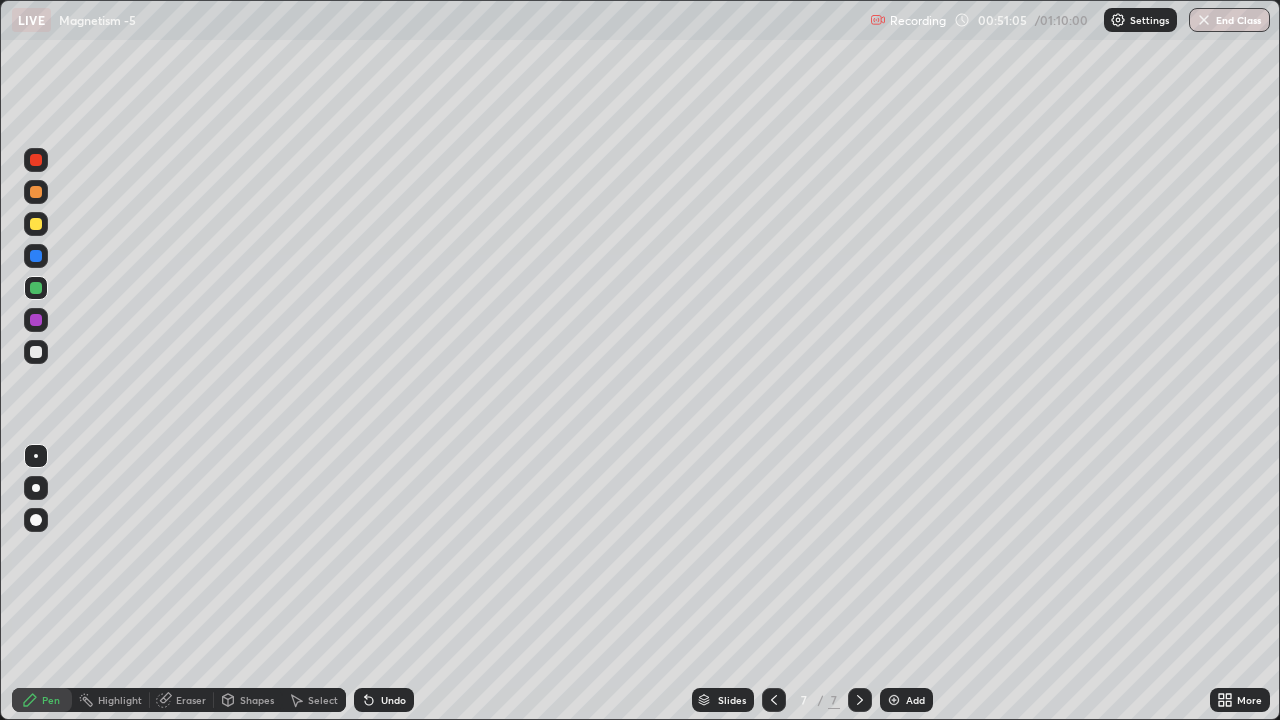 click at bounding box center [36, 320] 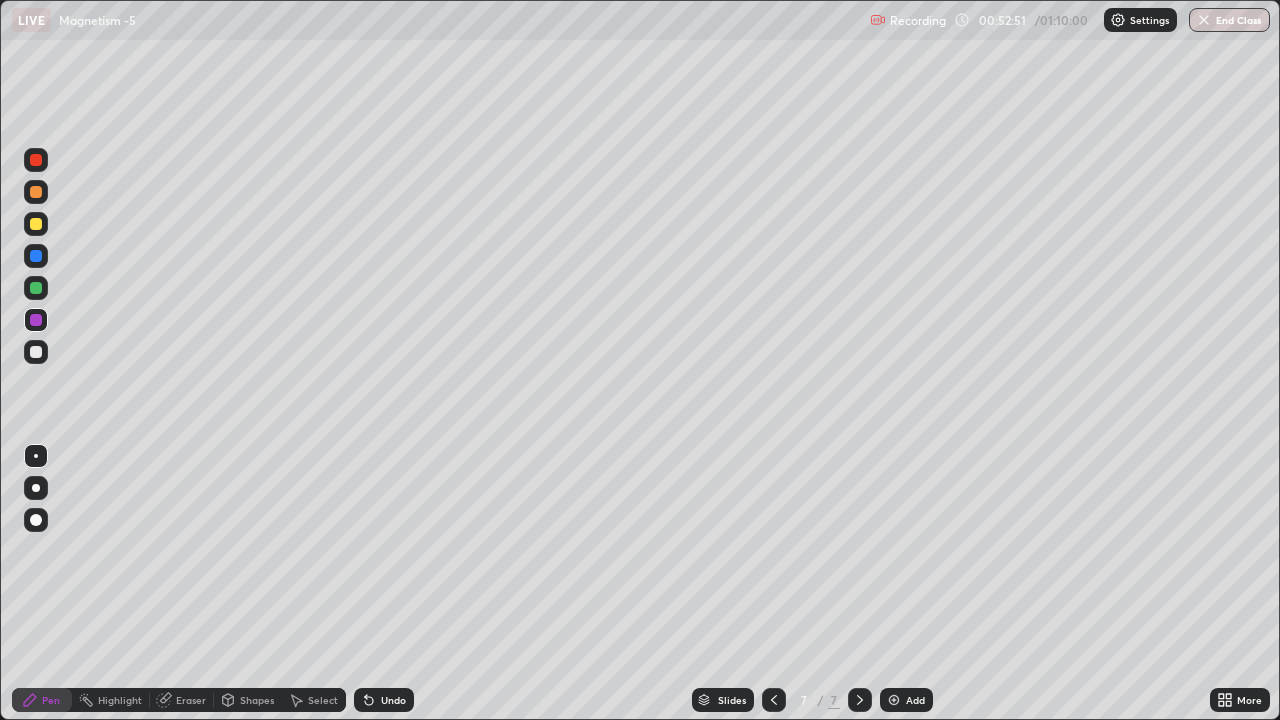 click on "Add" at bounding box center [906, 700] 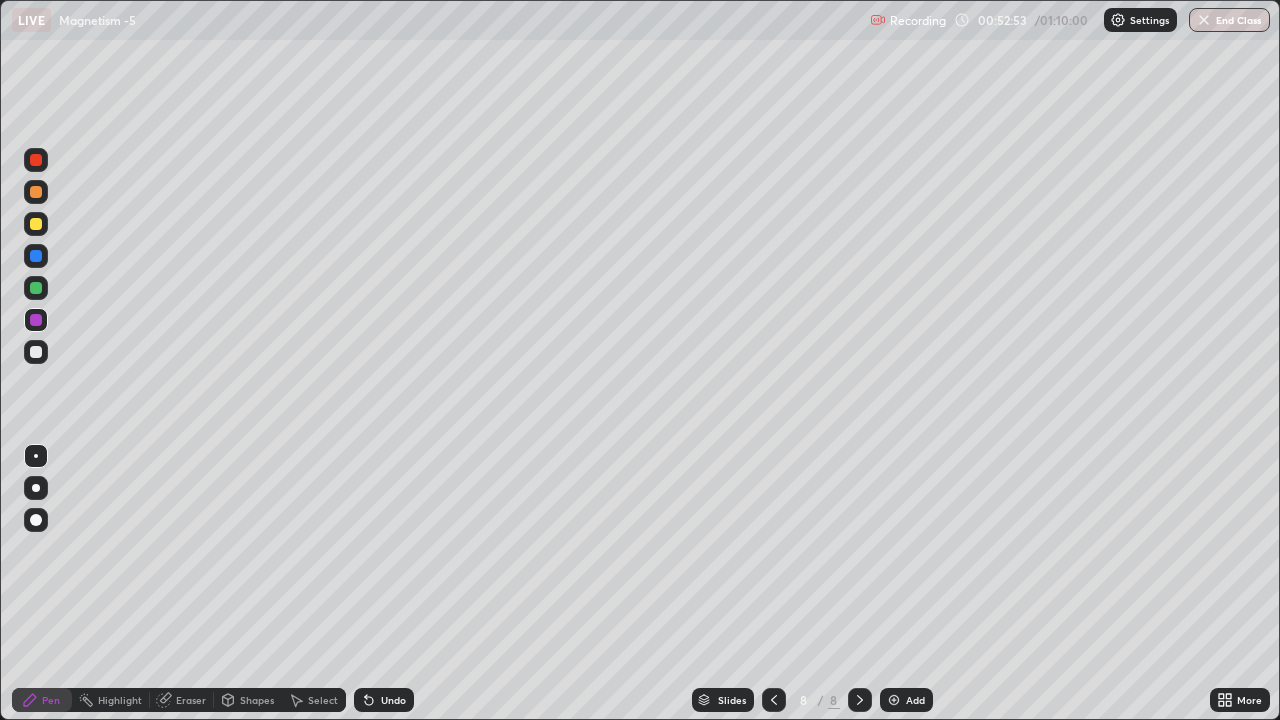 click at bounding box center (36, 288) 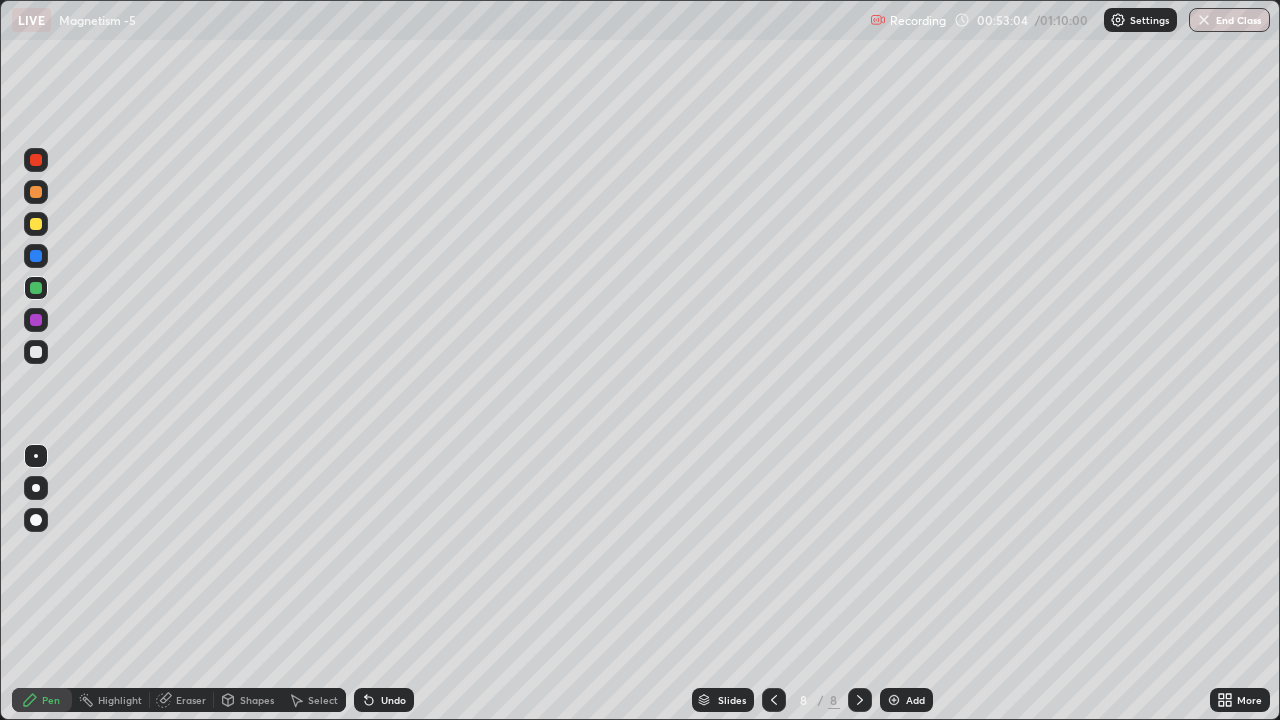 click on "Undo" at bounding box center [384, 700] 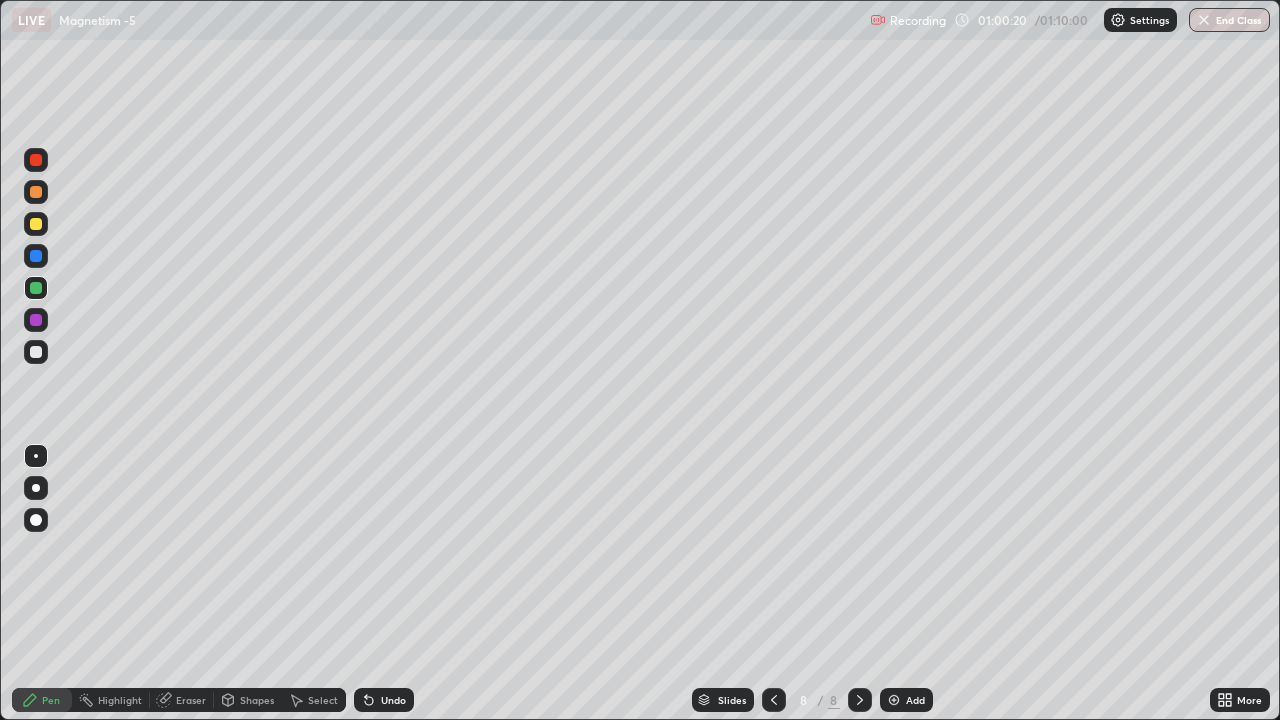 click on "Undo" at bounding box center [393, 700] 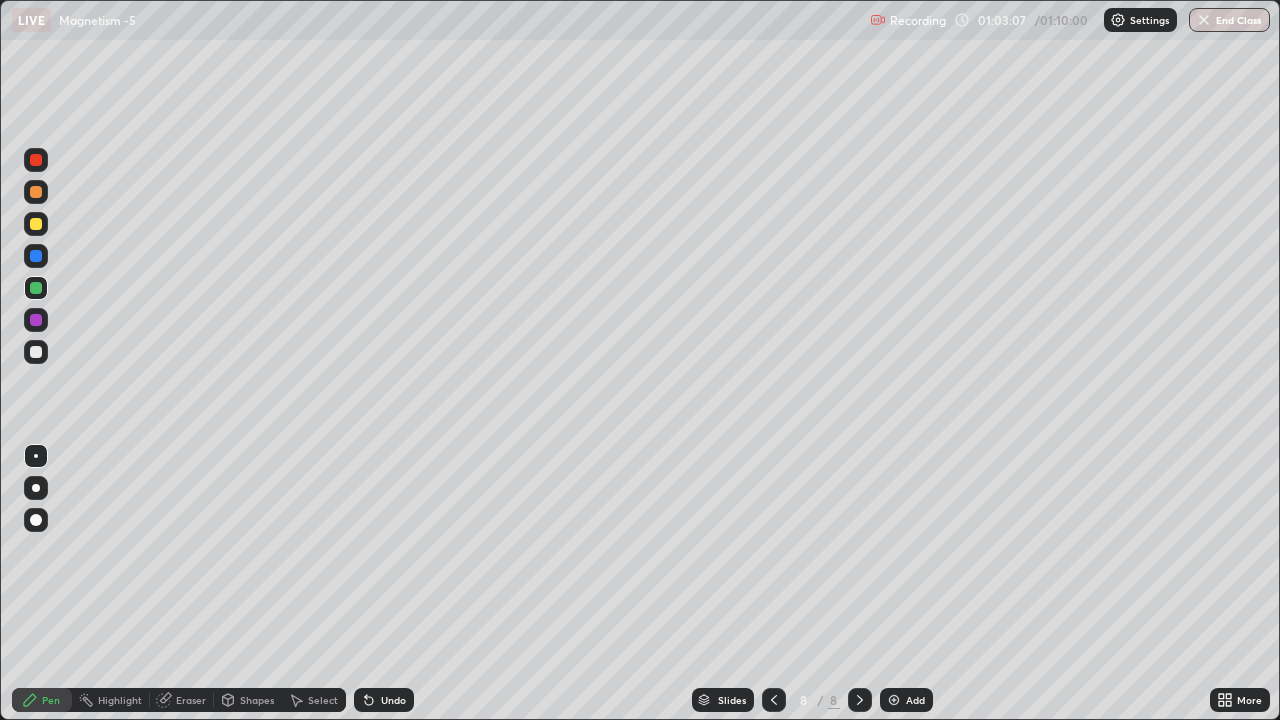 click at bounding box center [36, 320] 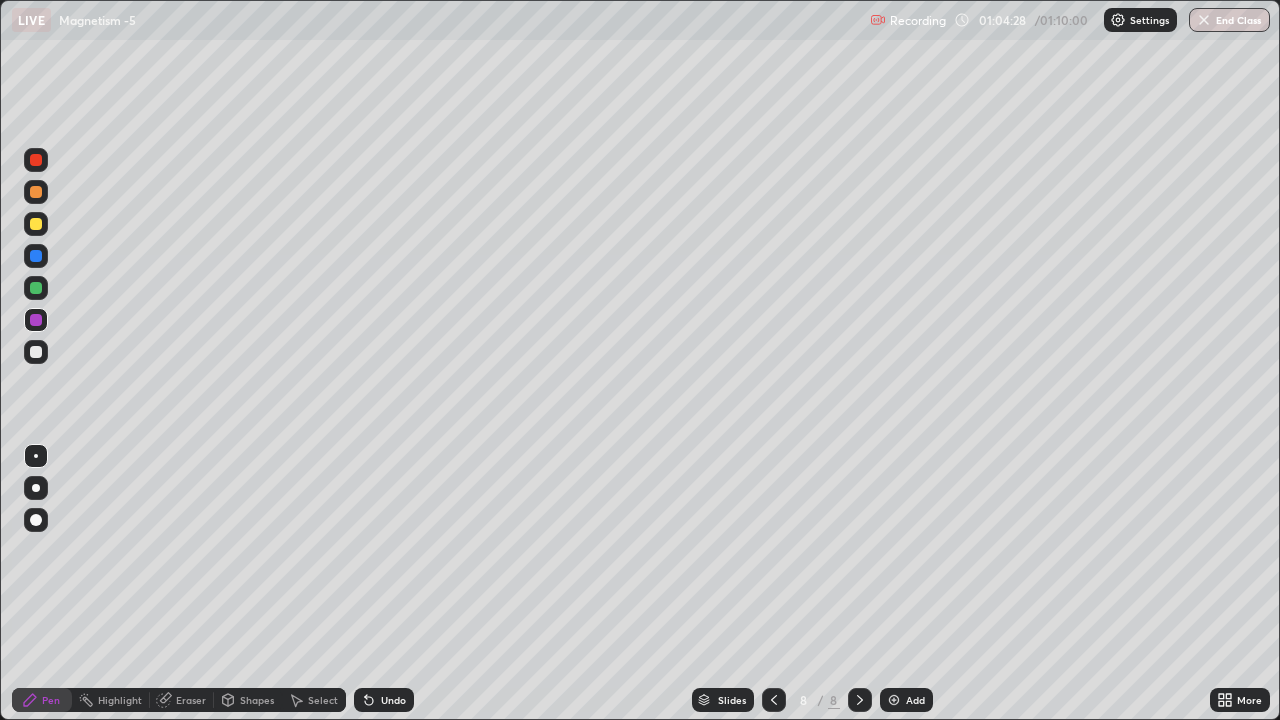 click on "End Class" at bounding box center [1229, 20] 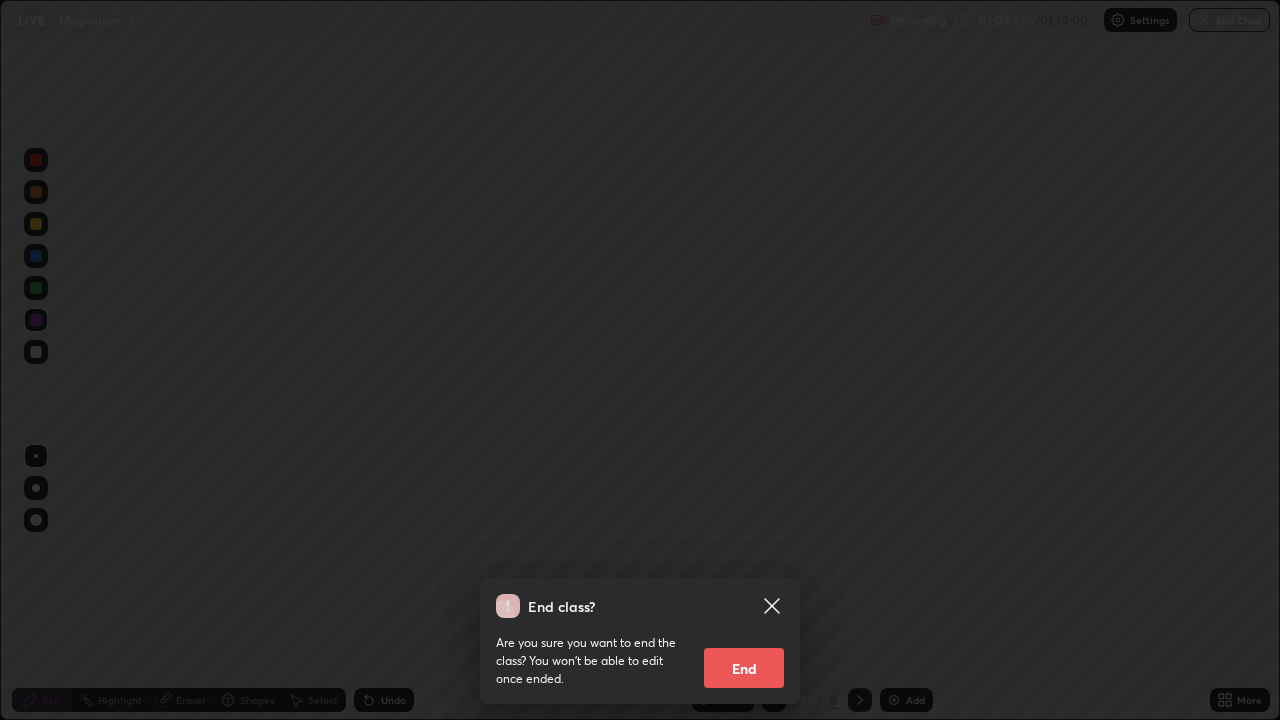 click on "End" at bounding box center (744, 668) 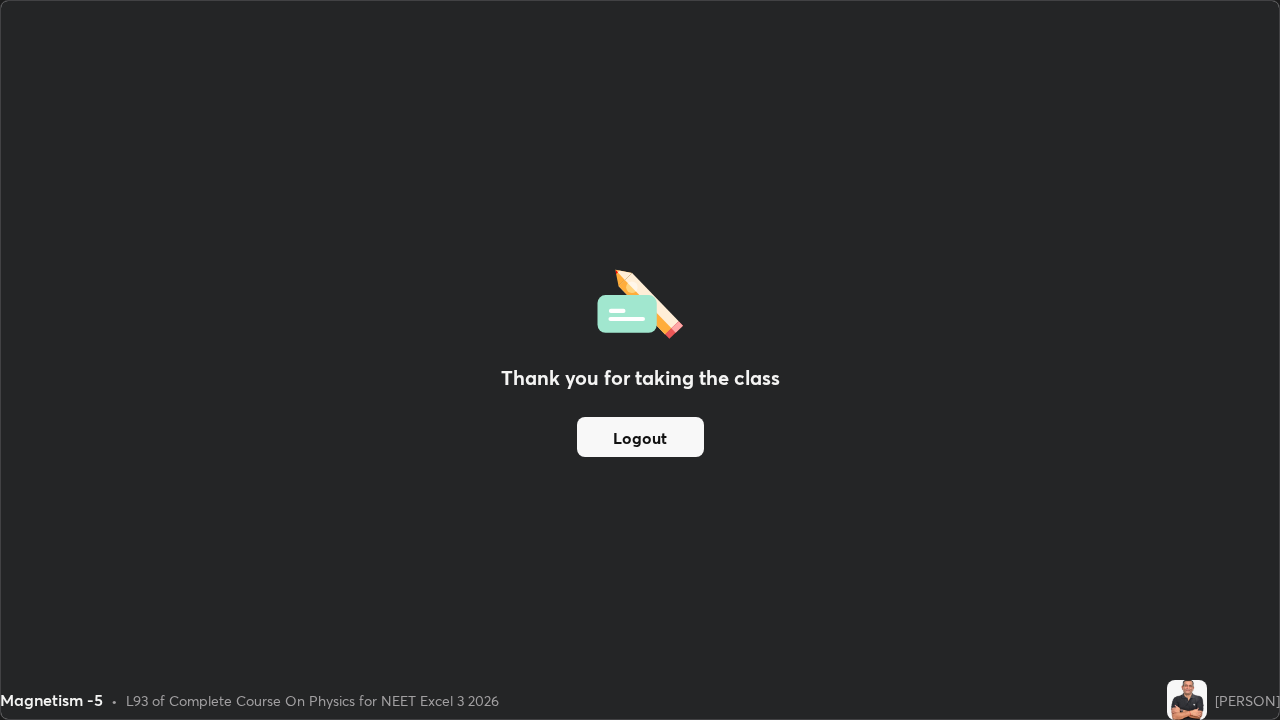 click on "Logout" at bounding box center (640, 437) 